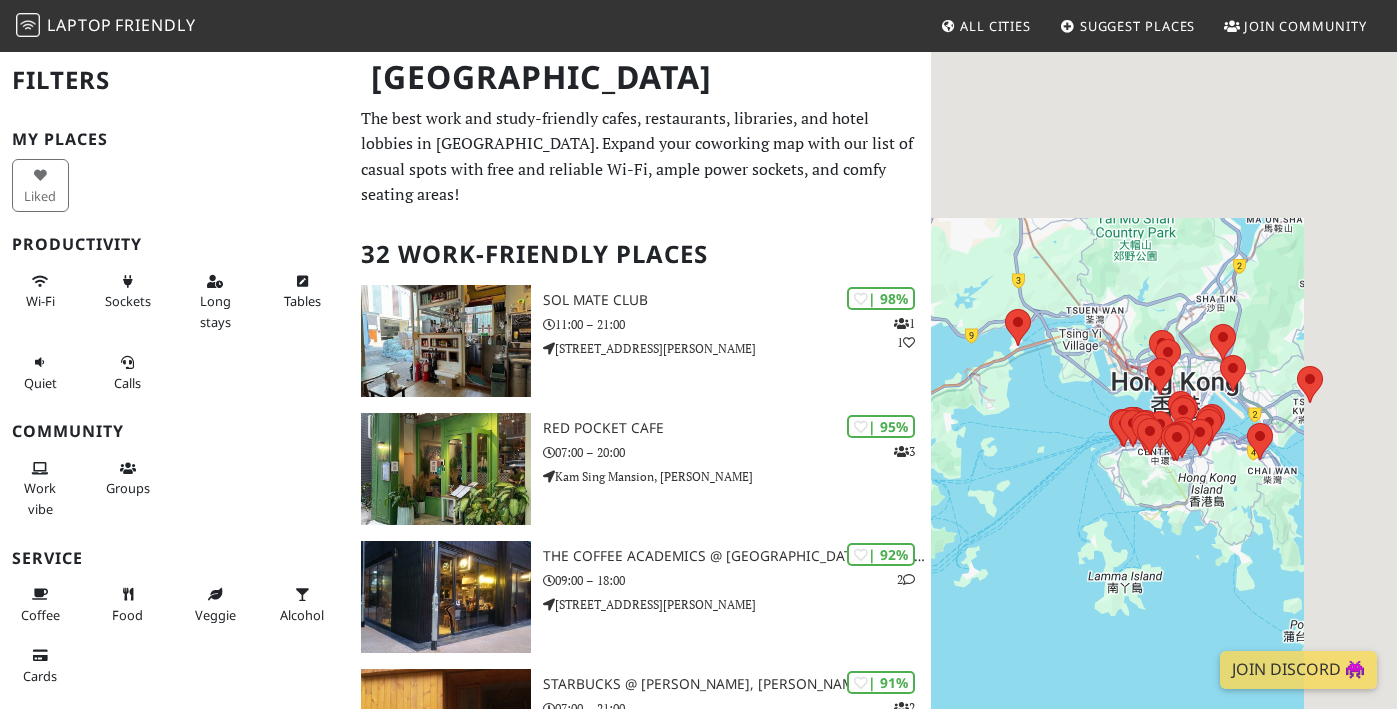 scroll, scrollTop: 18, scrollLeft: 0, axis: vertical 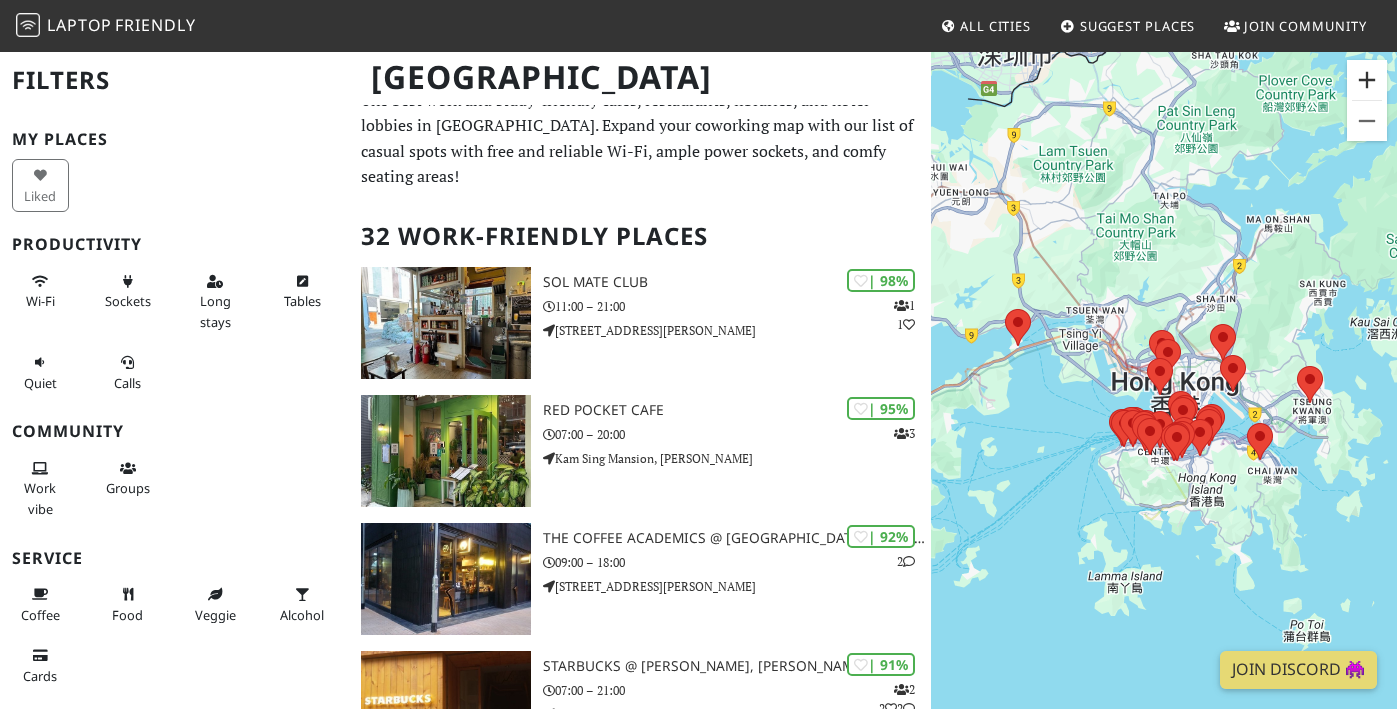 click at bounding box center [1367, 80] 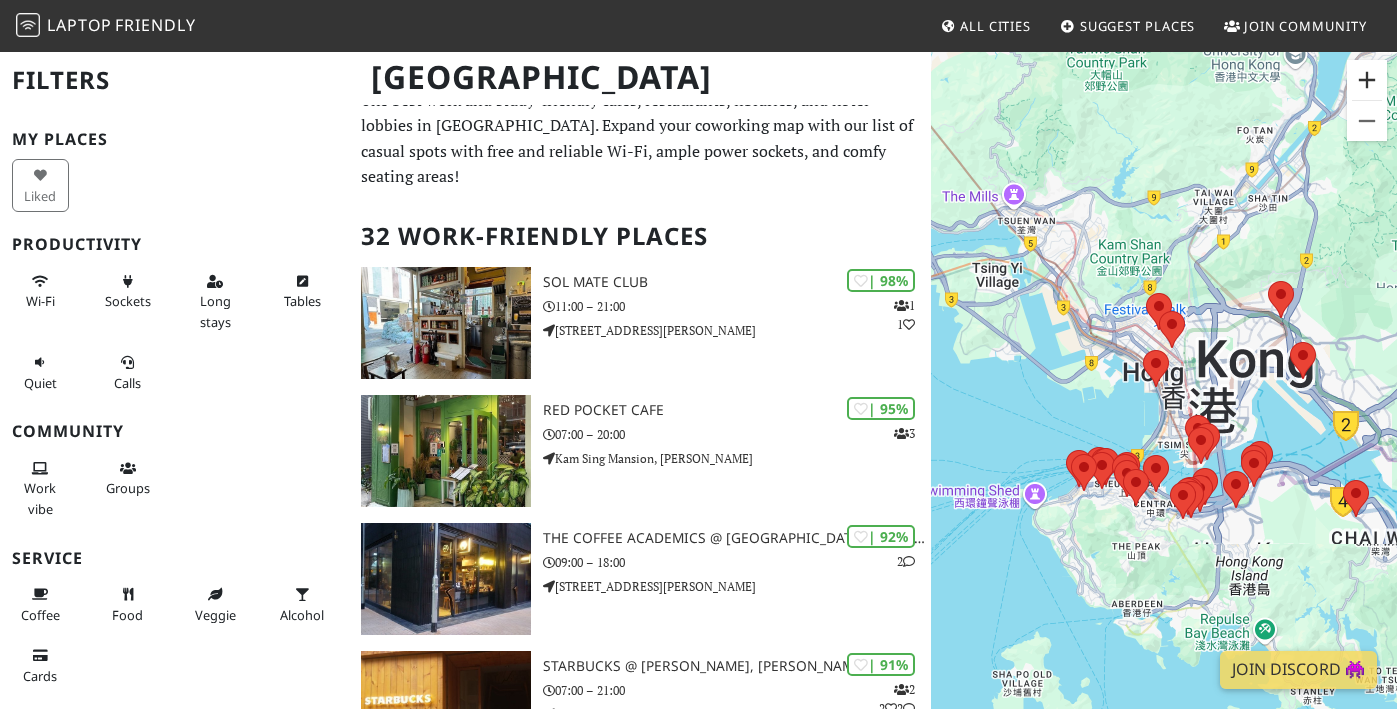 click at bounding box center (1367, 80) 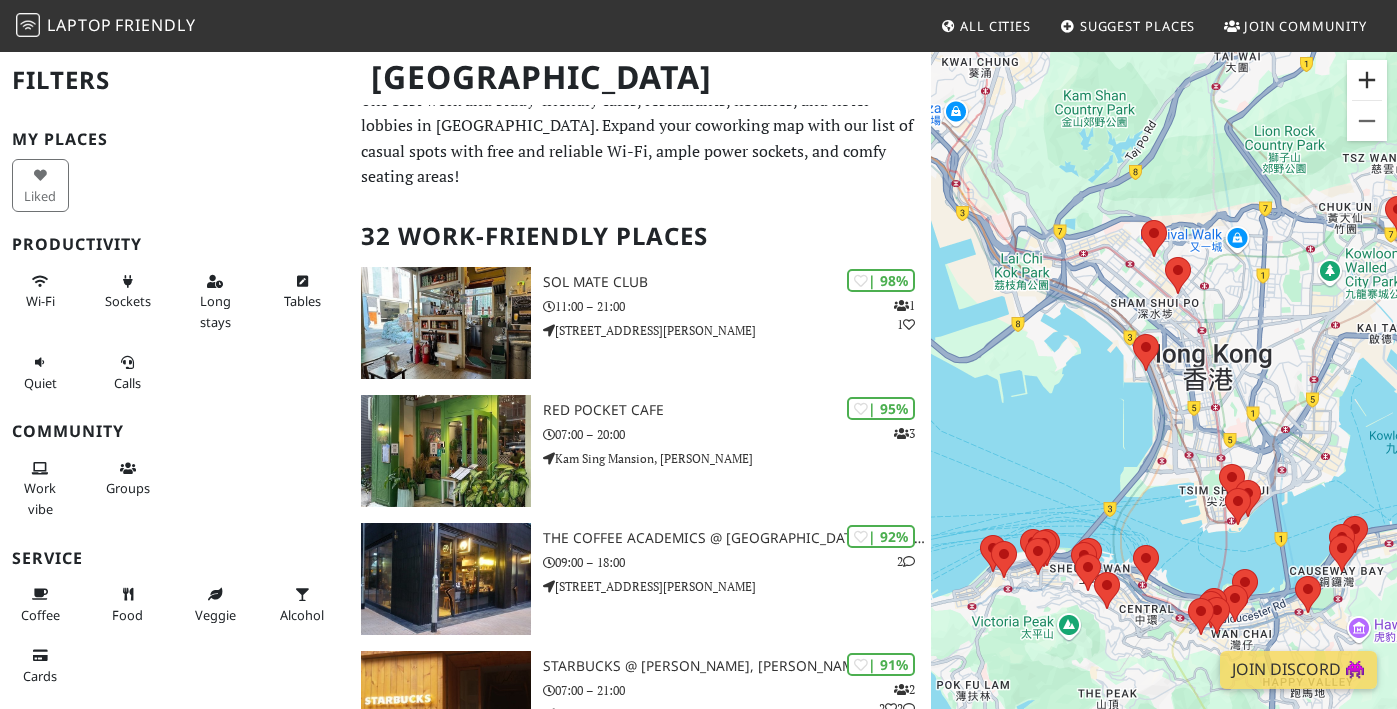 click at bounding box center (1367, 80) 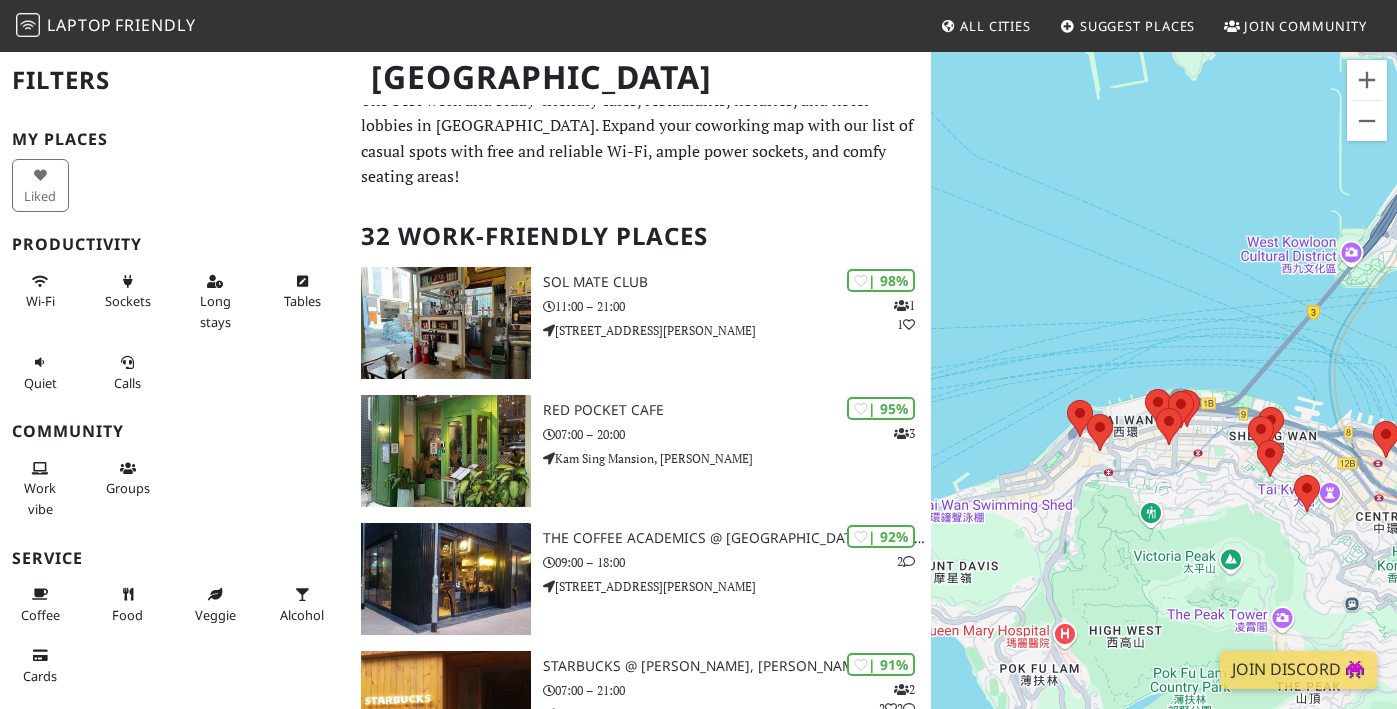 drag, startPoint x: 1023, startPoint y: 639, endPoint x: 1283, endPoint y: 332, distance: 402.3046 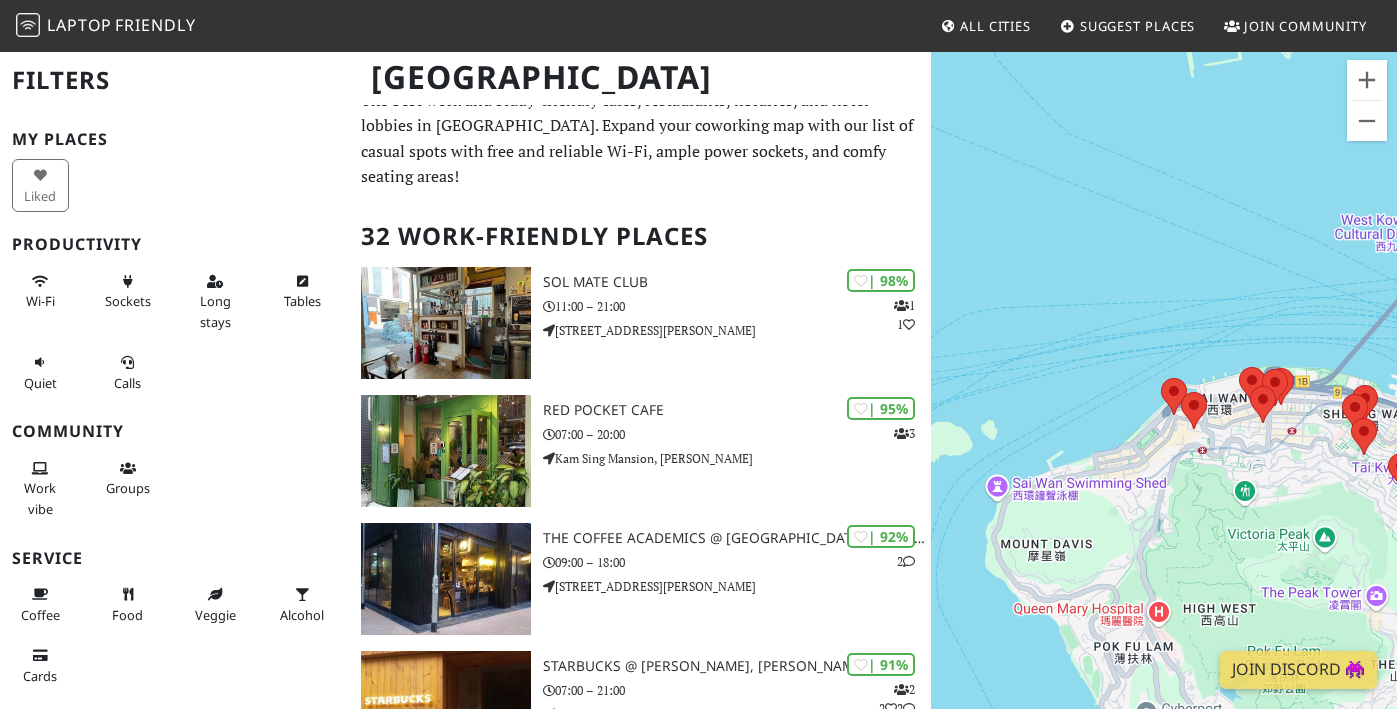 drag, startPoint x: 1138, startPoint y: 543, endPoint x: 1234, endPoint y: 520, distance: 98.71677 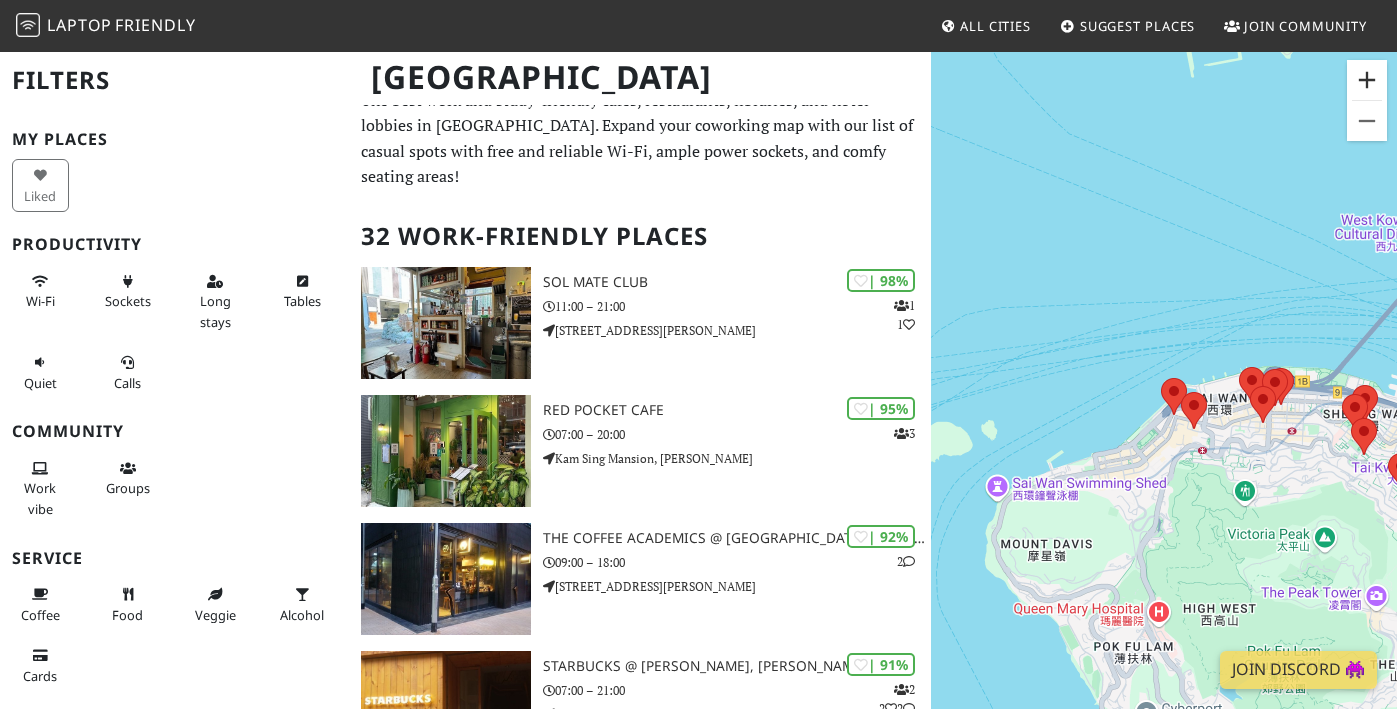 click at bounding box center (1367, 80) 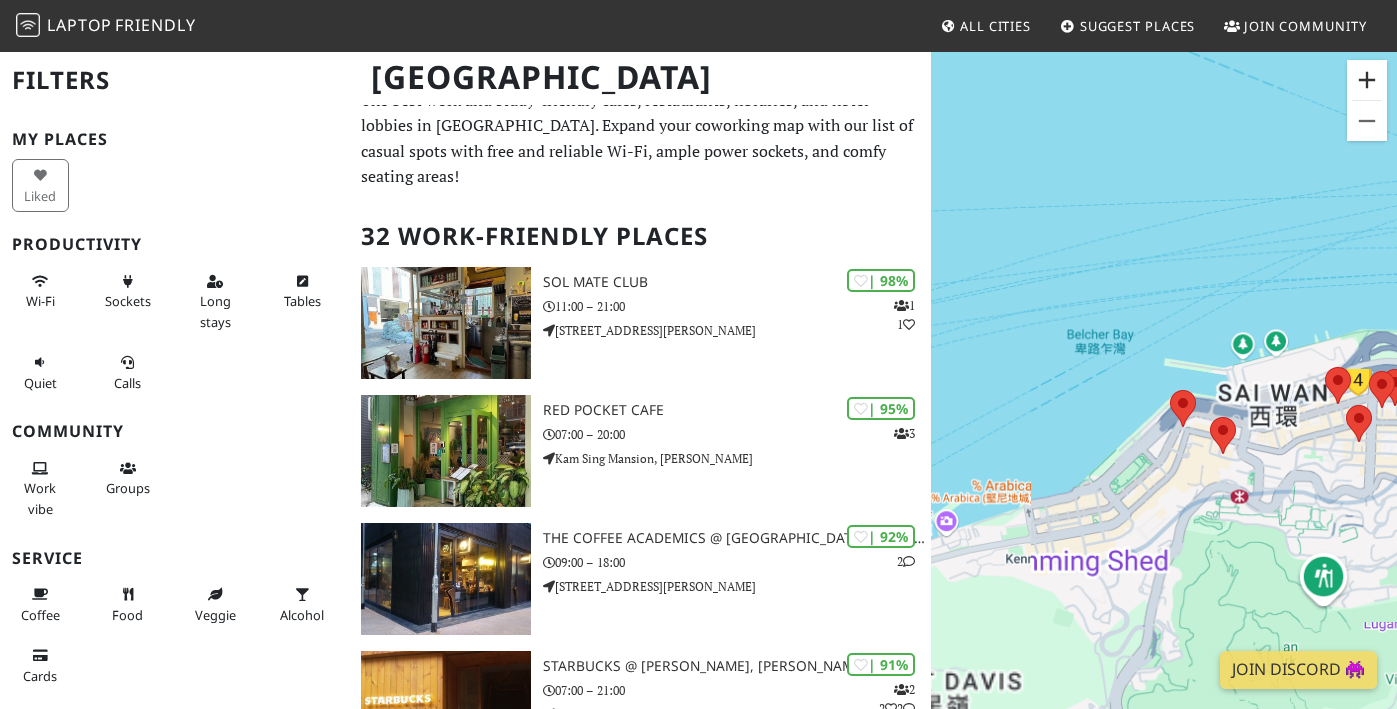 click at bounding box center [1367, 80] 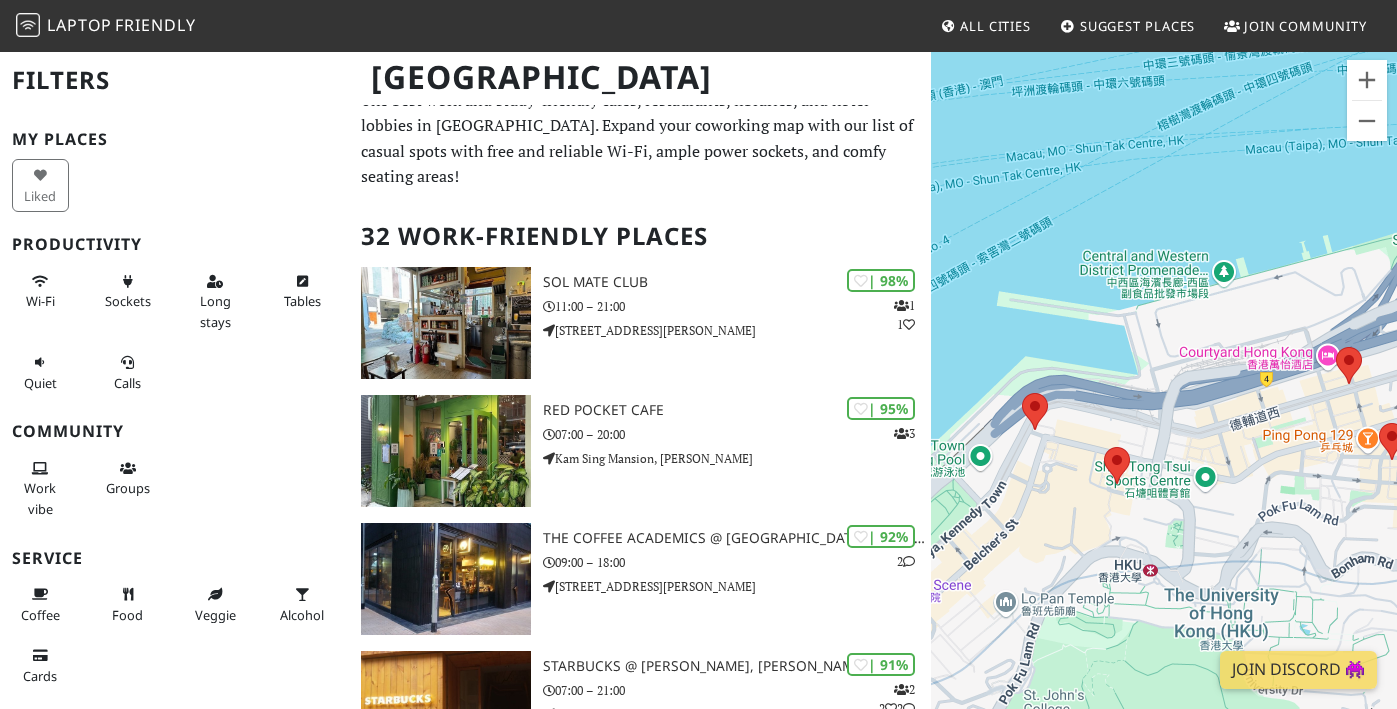 drag, startPoint x: 1229, startPoint y: 547, endPoint x: 1068, endPoint y: 528, distance: 162.11725 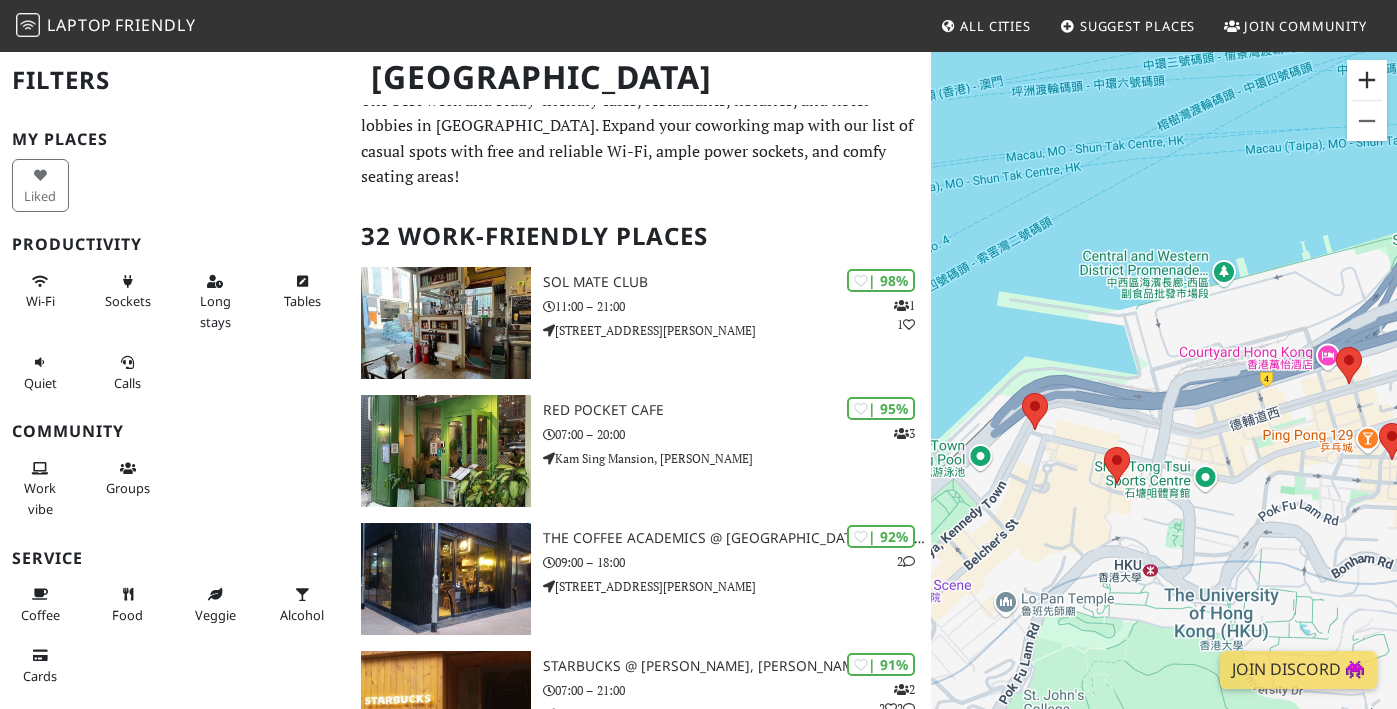 click at bounding box center [1367, 80] 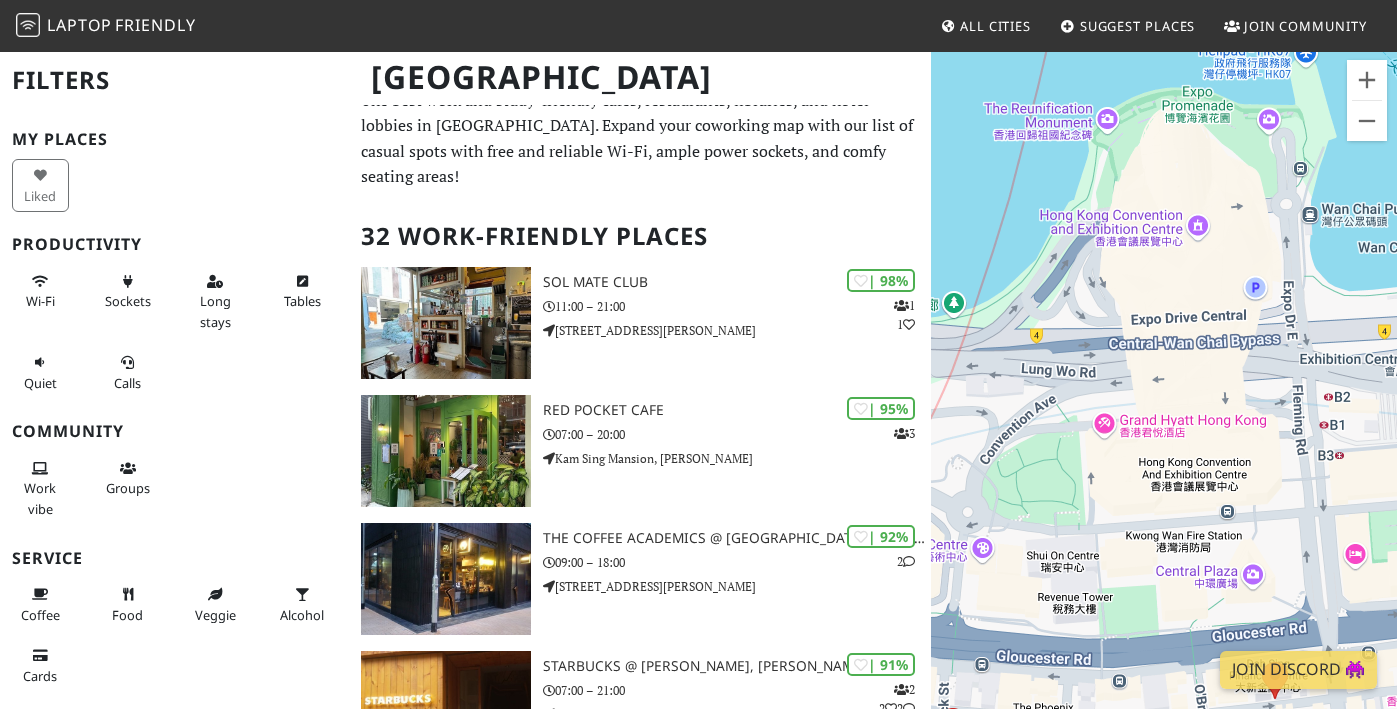 drag, startPoint x: 1177, startPoint y: 501, endPoint x: 1117, endPoint y: 440, distance: 85.56284 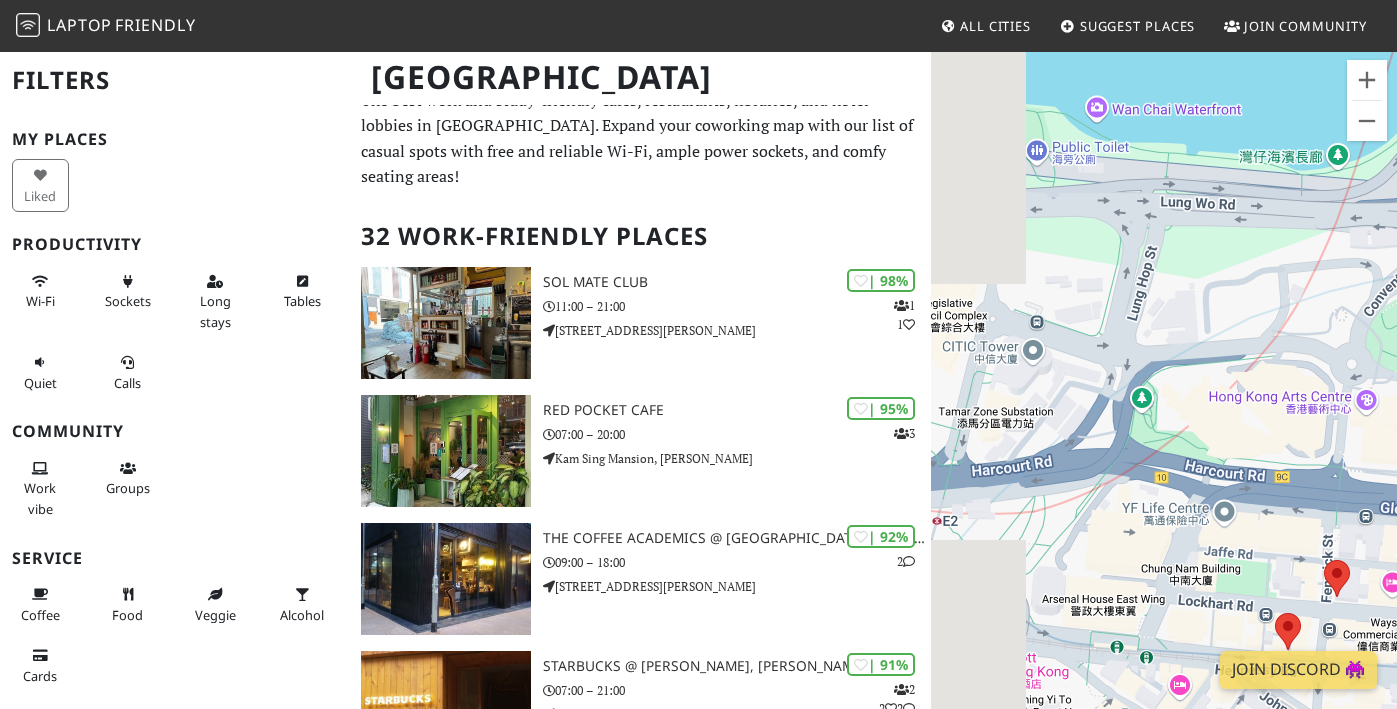 drag, startPoint x: 1042, startPoint y: 475, endPoint x: 1431, endPoint y: 326, distance: 416.55972 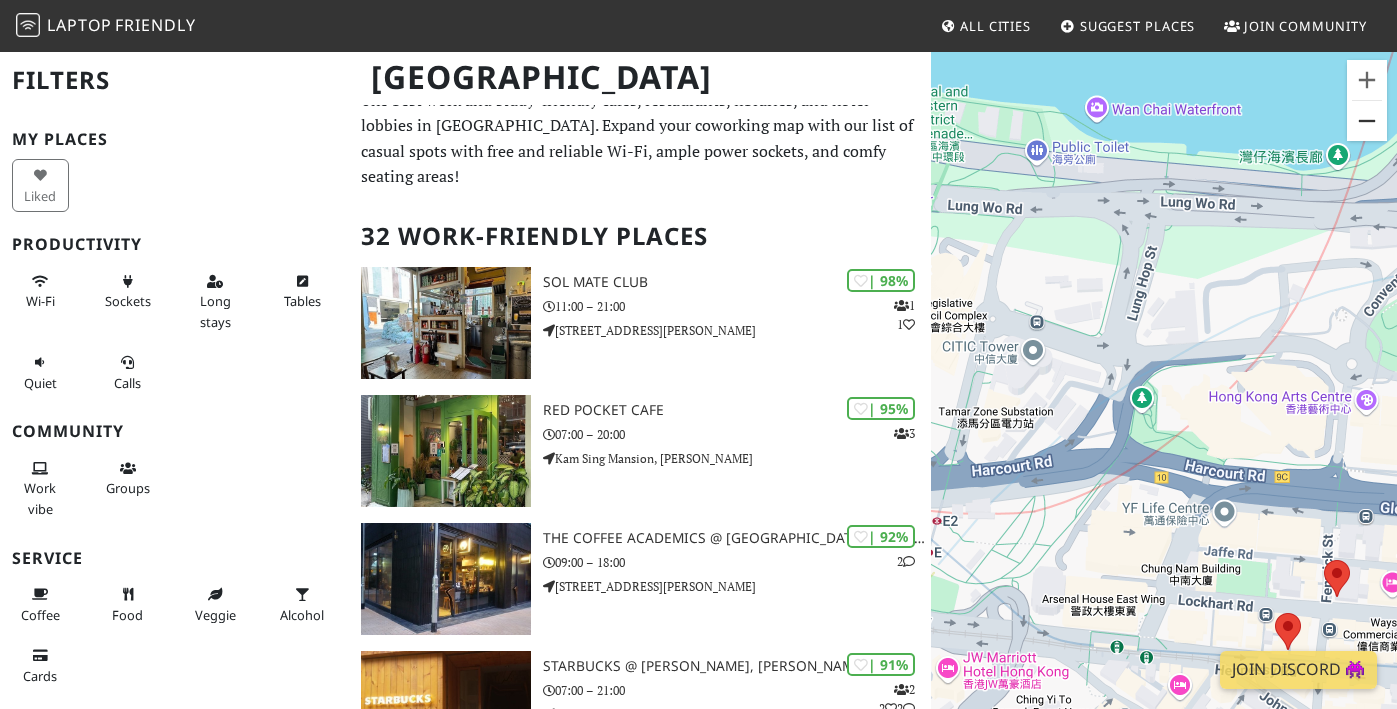 click at bounding box center [1367, 121] 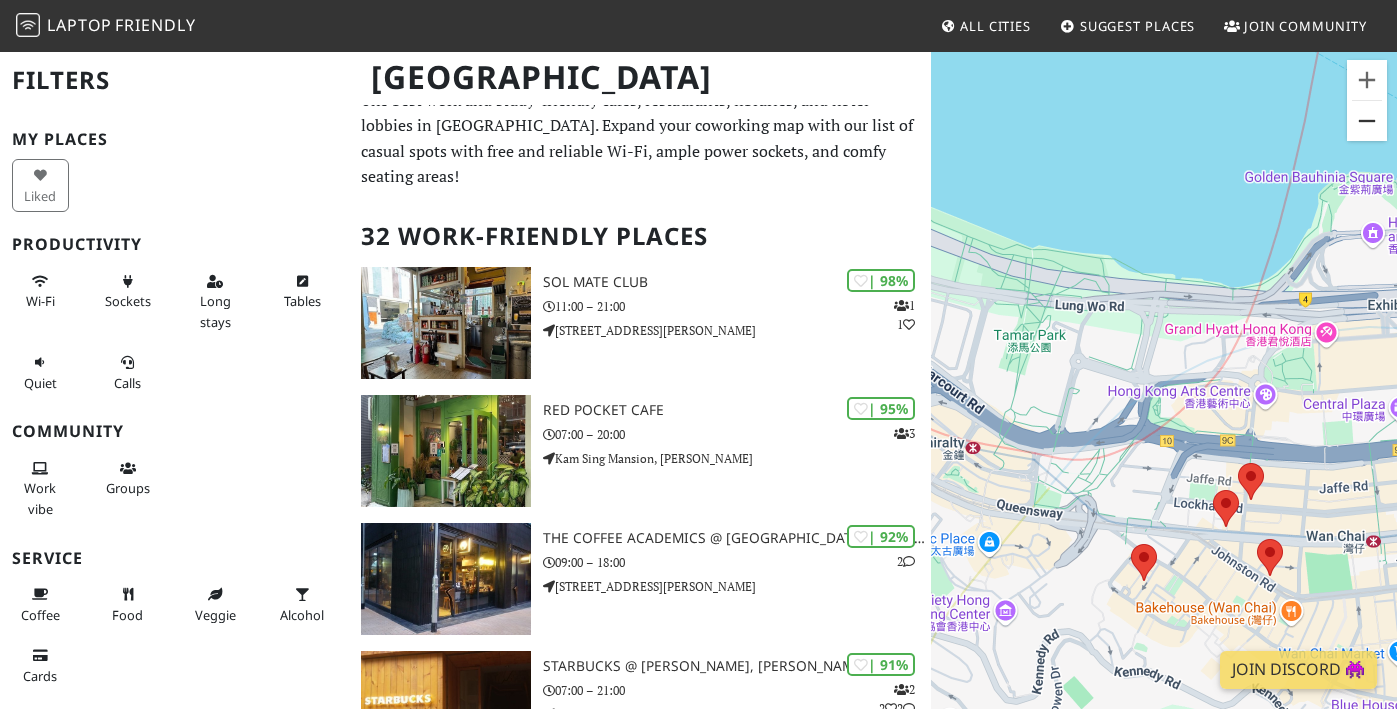 click at bounding box center [1367, 121] 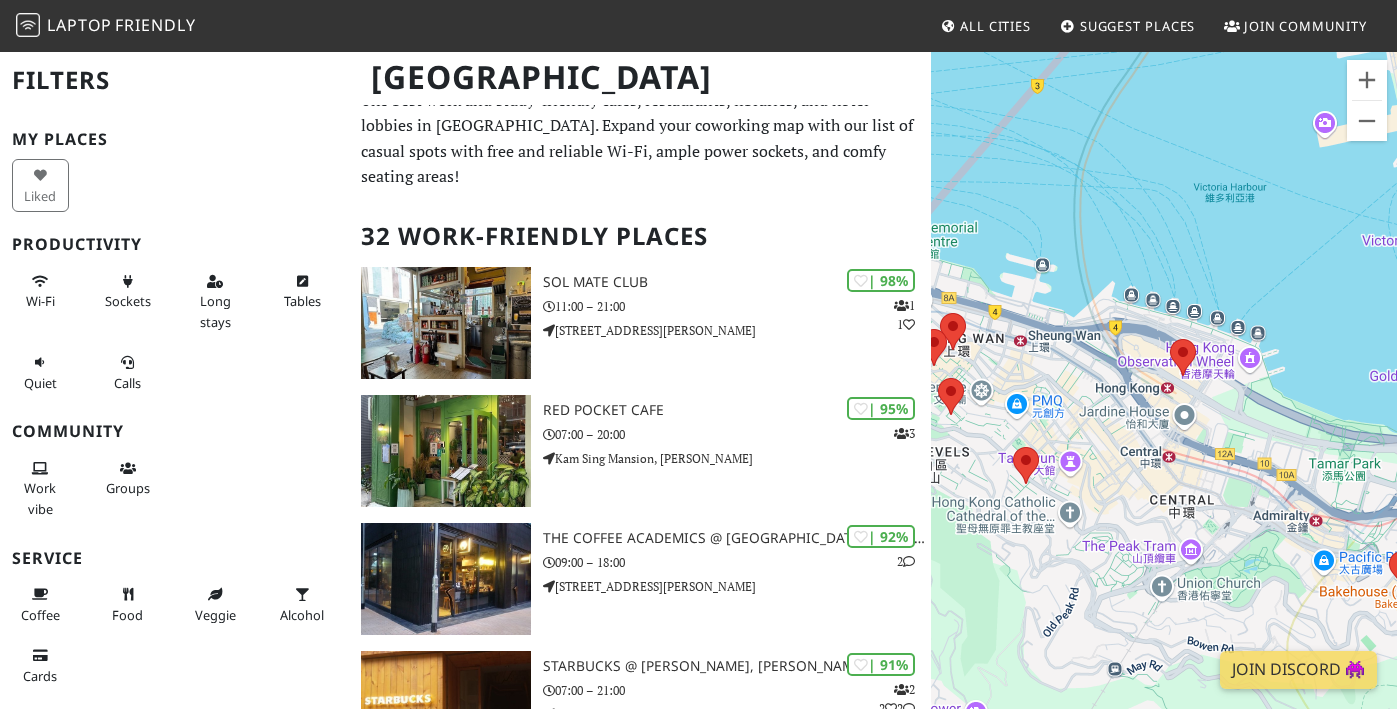 drag, startPoint x: 1038, startPoint y: 466, endPoint x: 1289, endPoint y: 559, distance: 267.67517 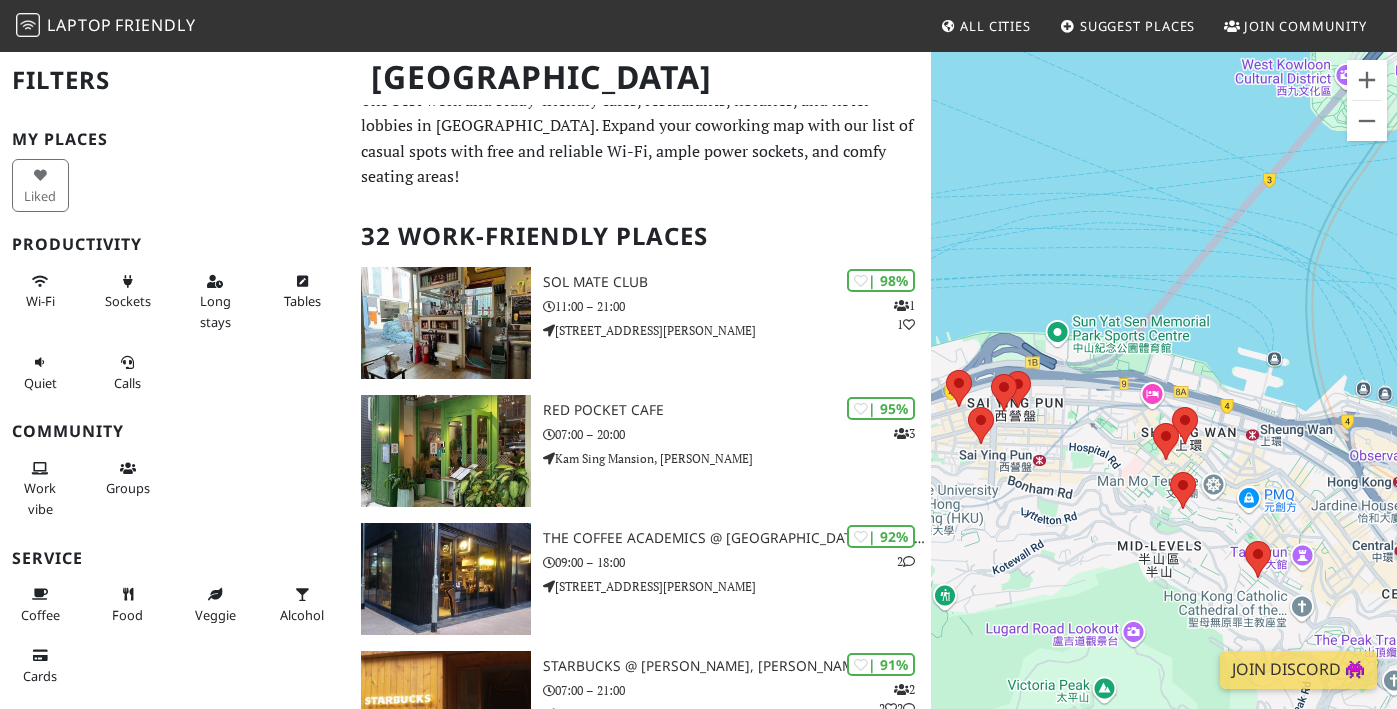drag, startPoint x: 1053, startPoint y: 522, endPoint x: 1295, endPoint y: 618, distance: 260.34592 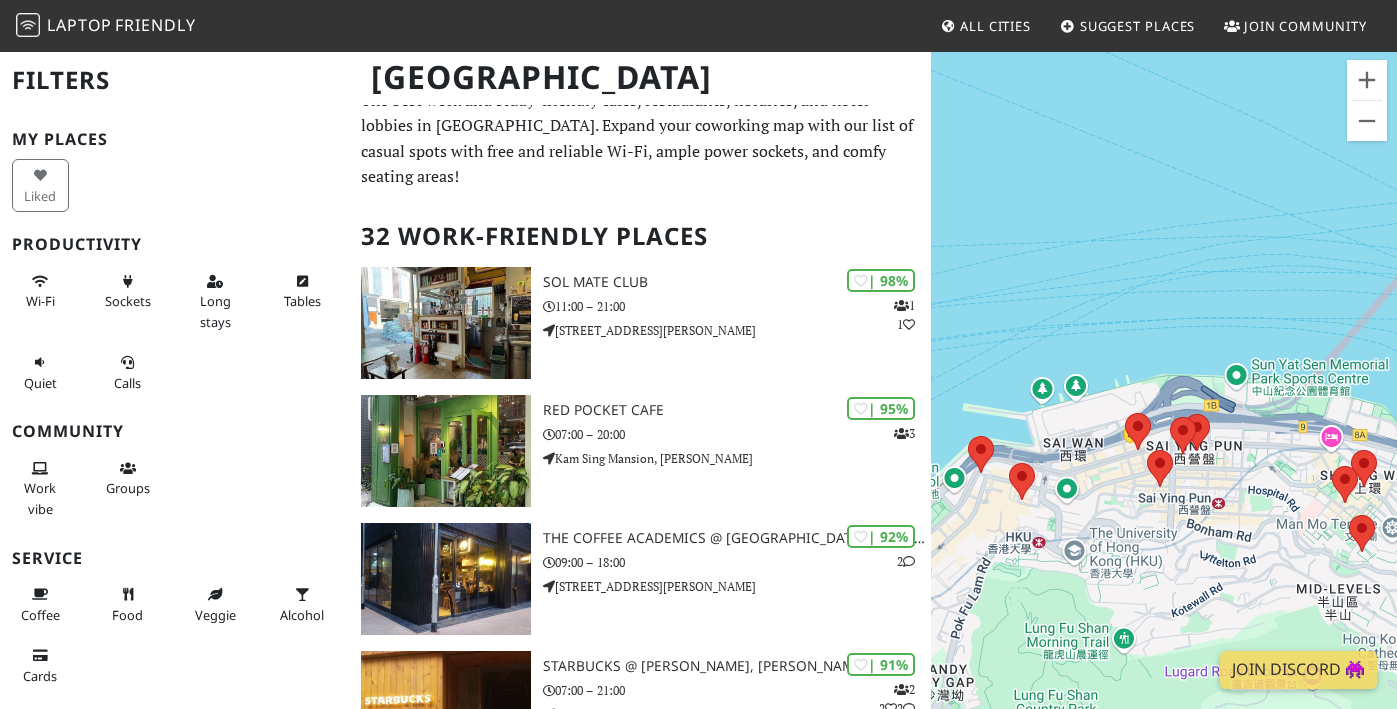 drag, startPoint x: 1043, startPoint y: 538, endPoint x: 1230, endPoint y: 581, distance: 191.88017 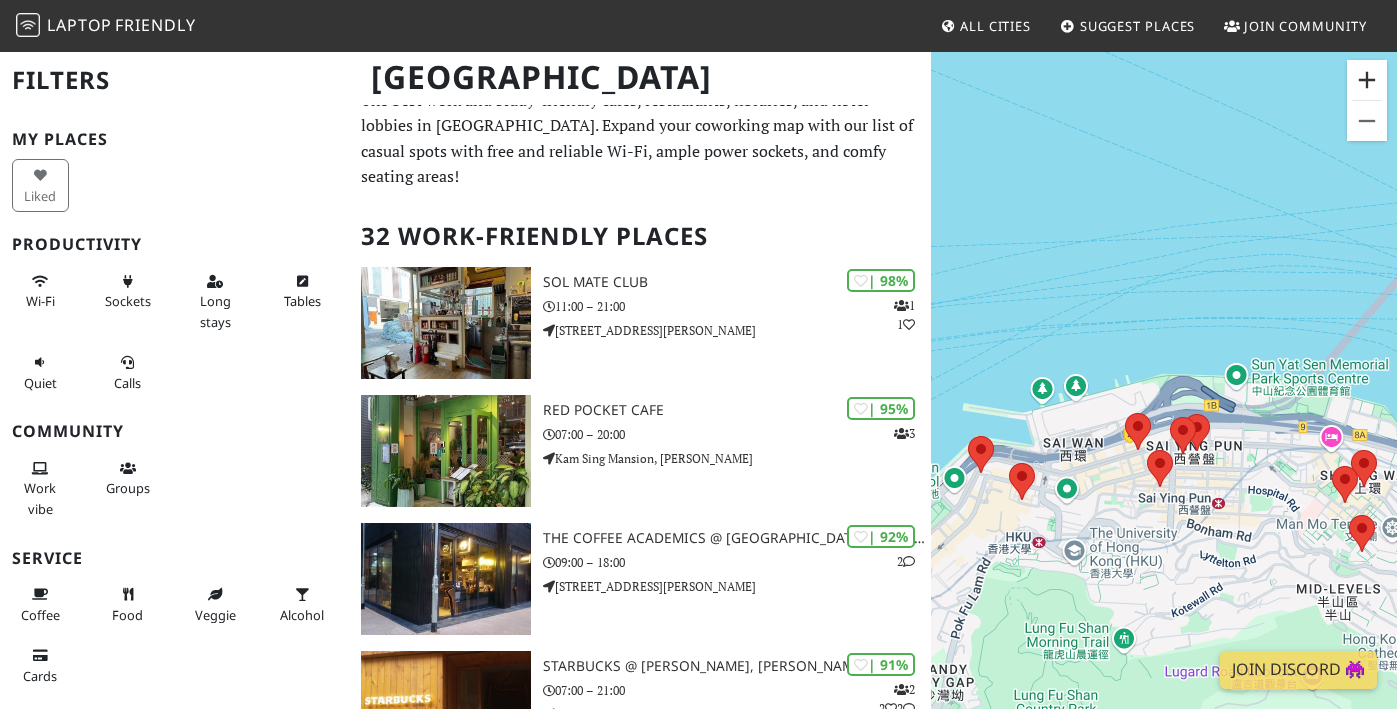 click at bounding box center (1367, 80) 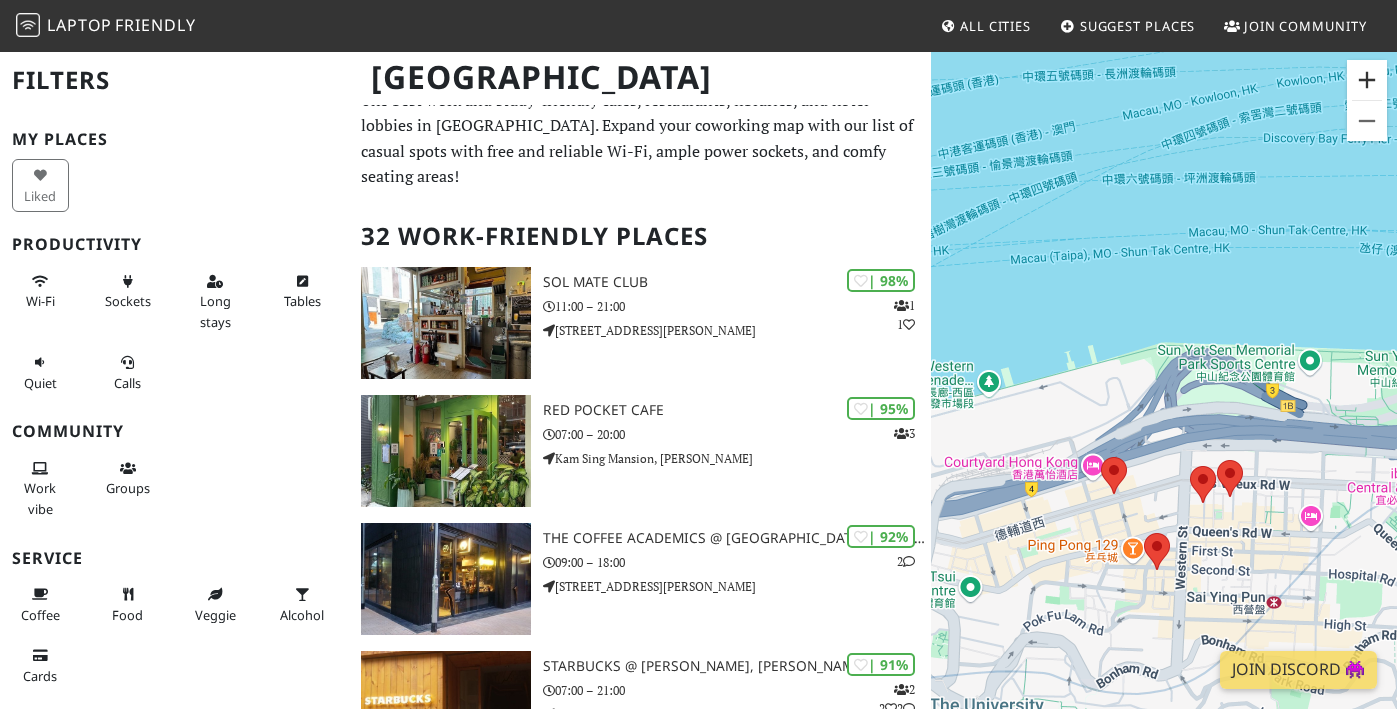click at bounding box center [1367, 80] 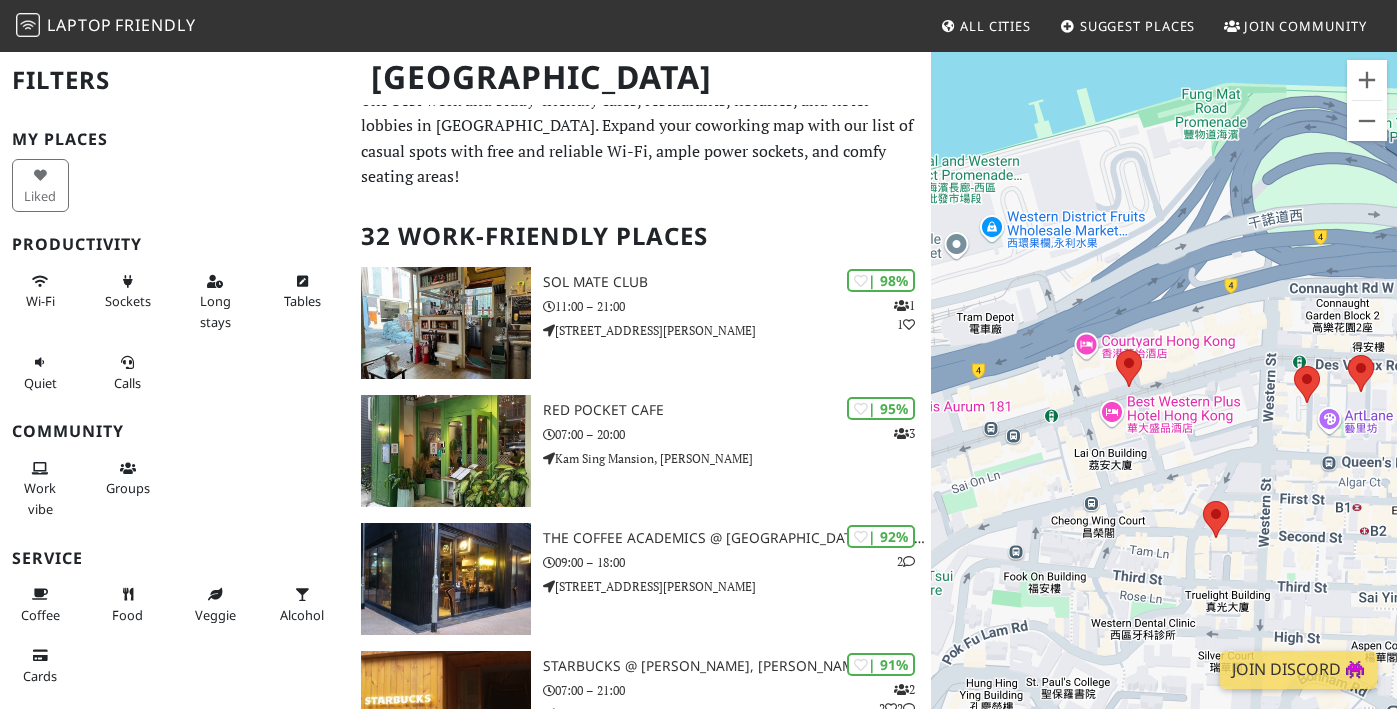 drag, startPoint x: 1125, startPoint y: 615, endPoint x: 1191, endPoint y: 414, distance: 211.5585 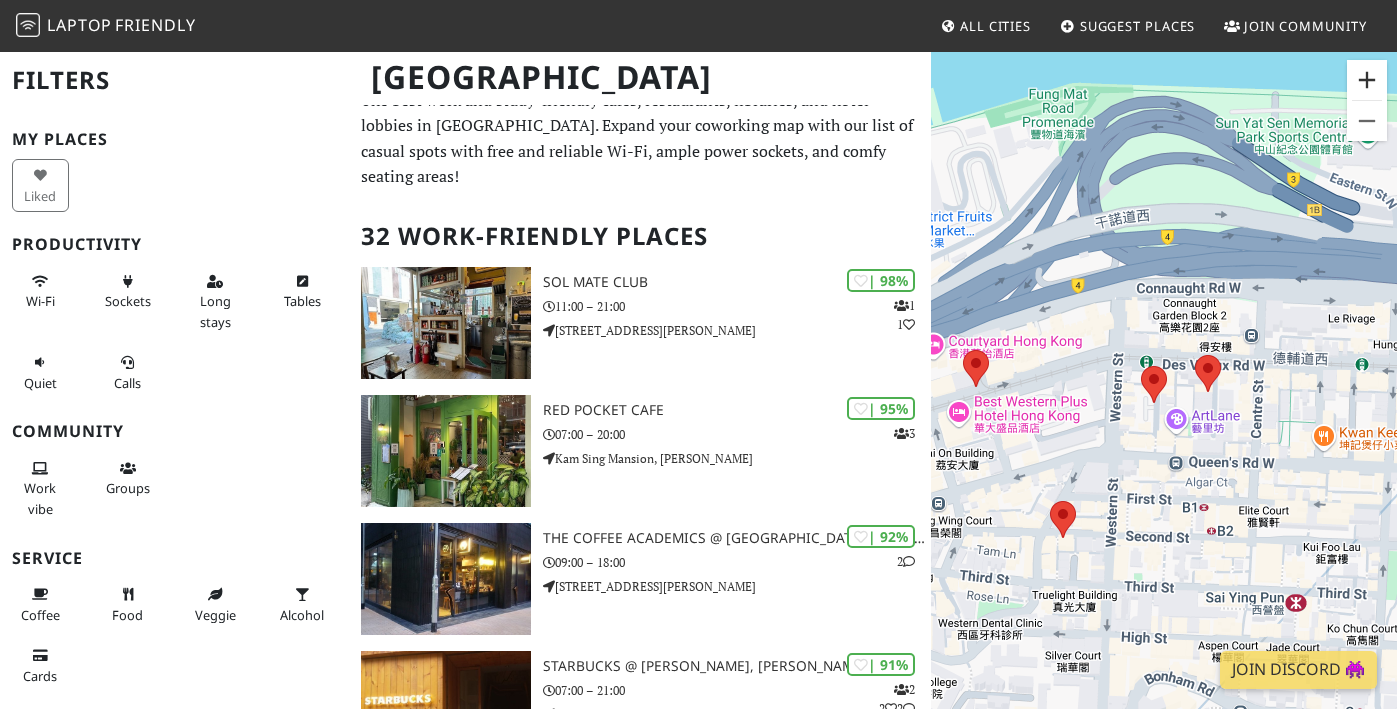 click at bounding box center (1367, 80) 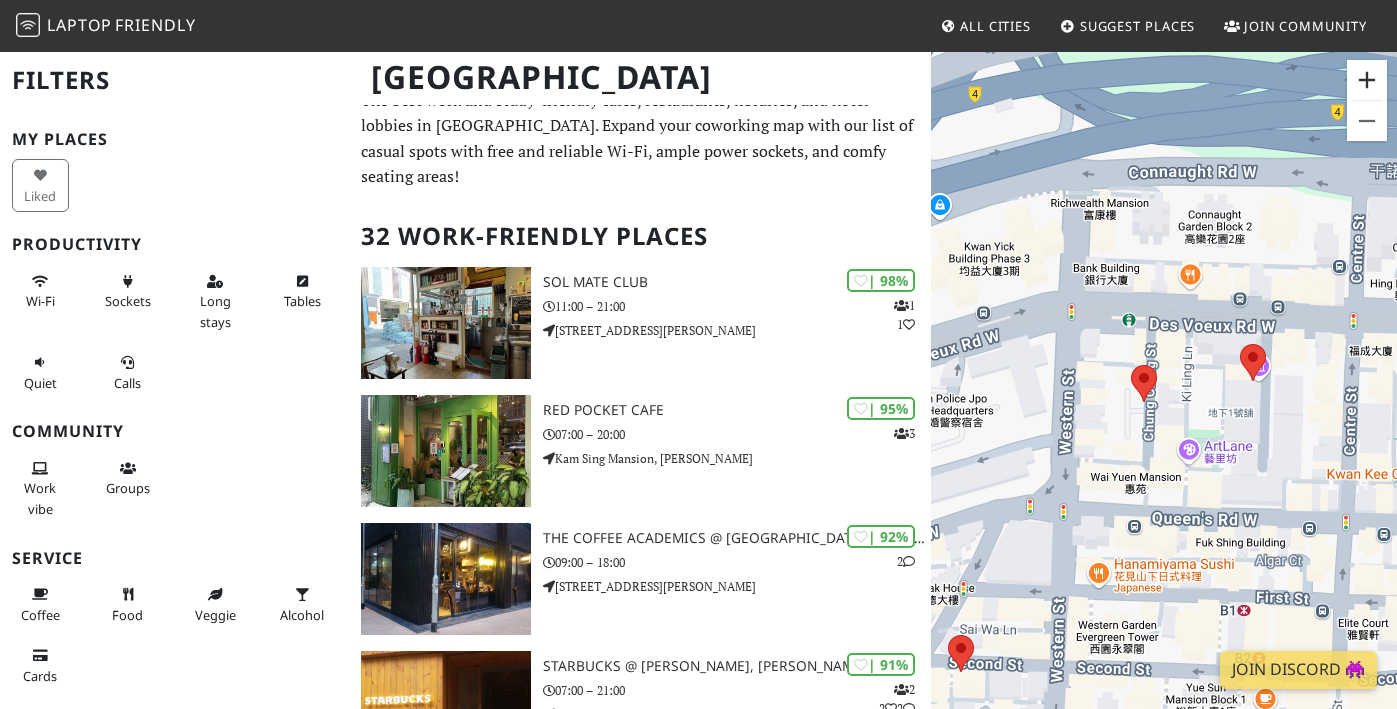 click at bounding box center [1367, 80] 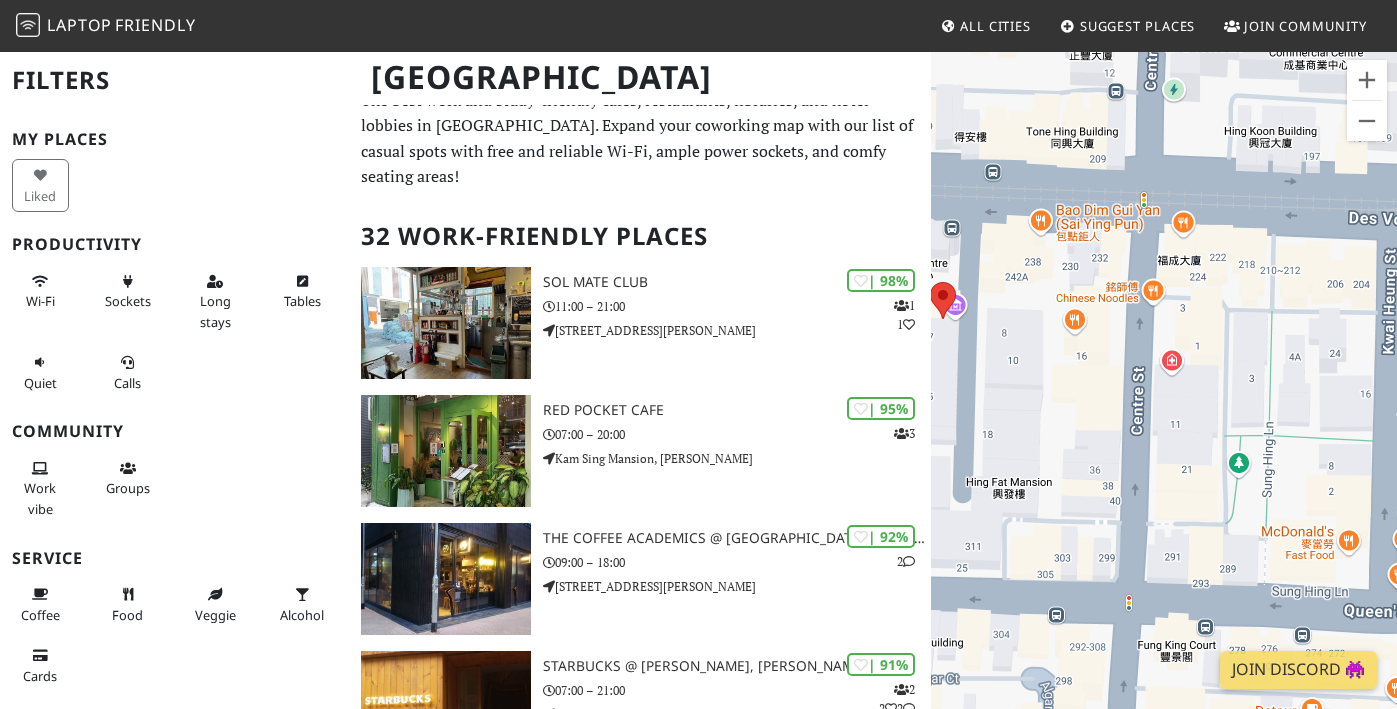 drag, startPoint x: 1302, startPoint y: 460, endPoint x: 1029, endPoint y: 422, distance: 275.632 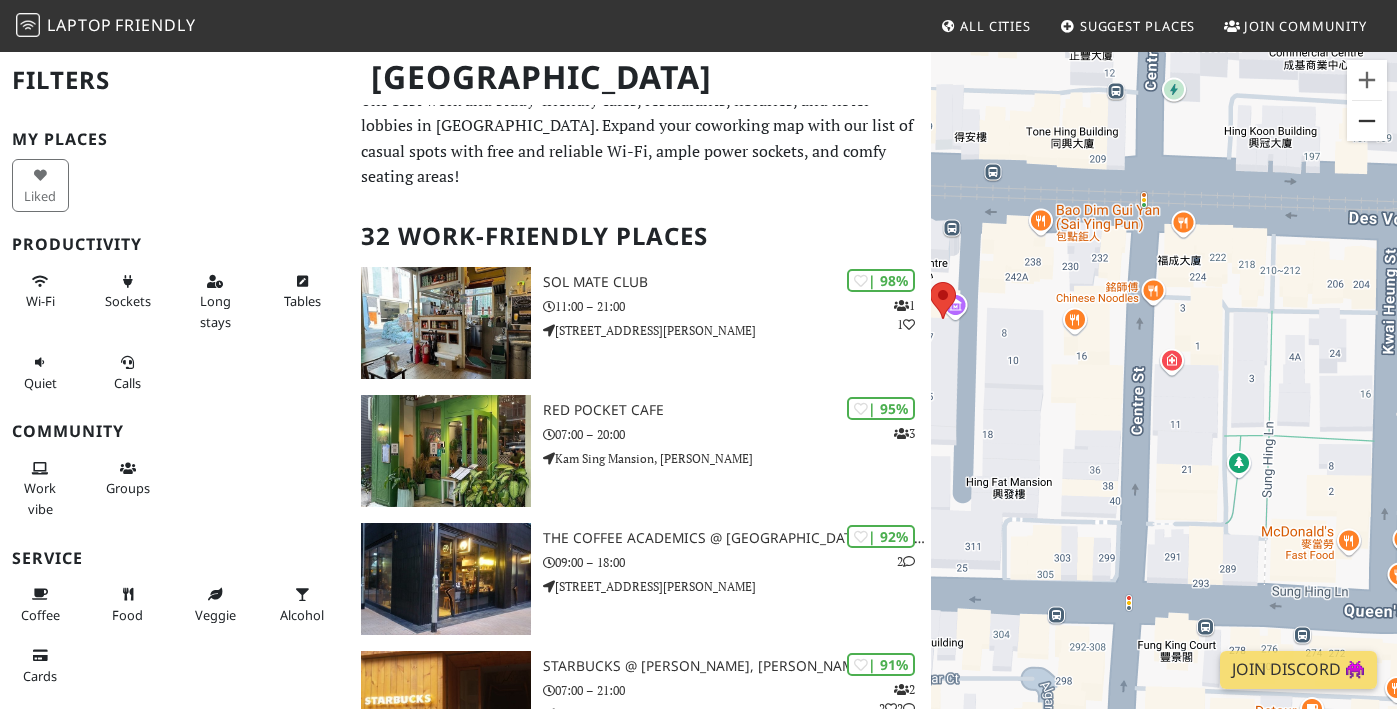 click at bounding box center (1367, 121) 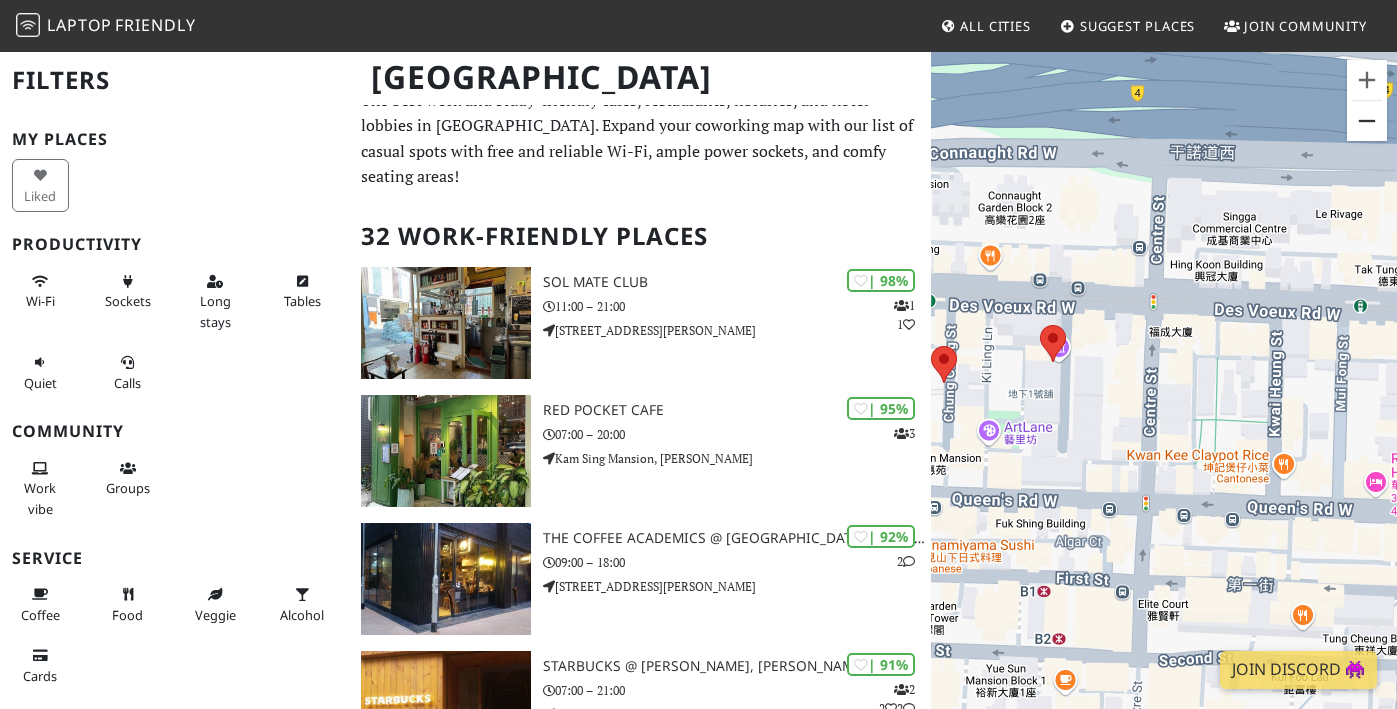 click at bounding box center (1367, 121) 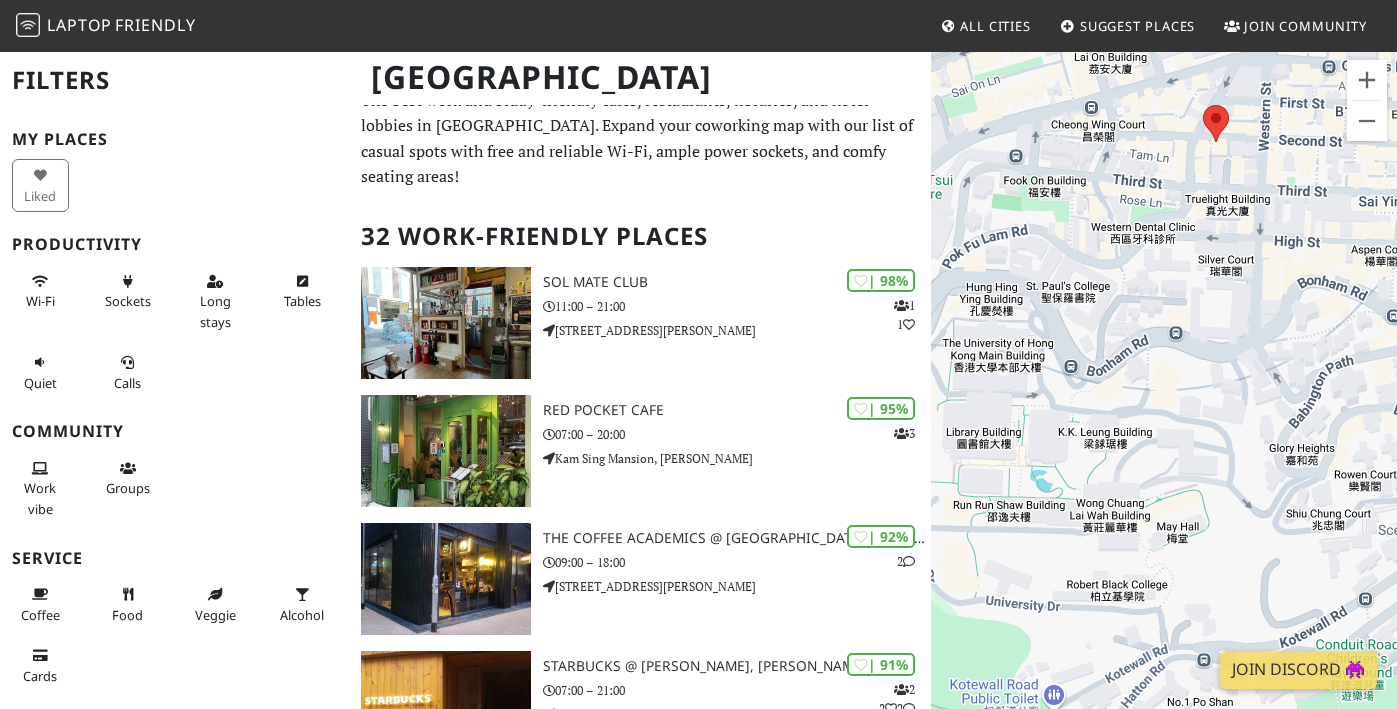 drag, startPoint x: 1028, startPoint y: 568, endPoint x: 1280, endPoint y: 171, distance: 470.22653 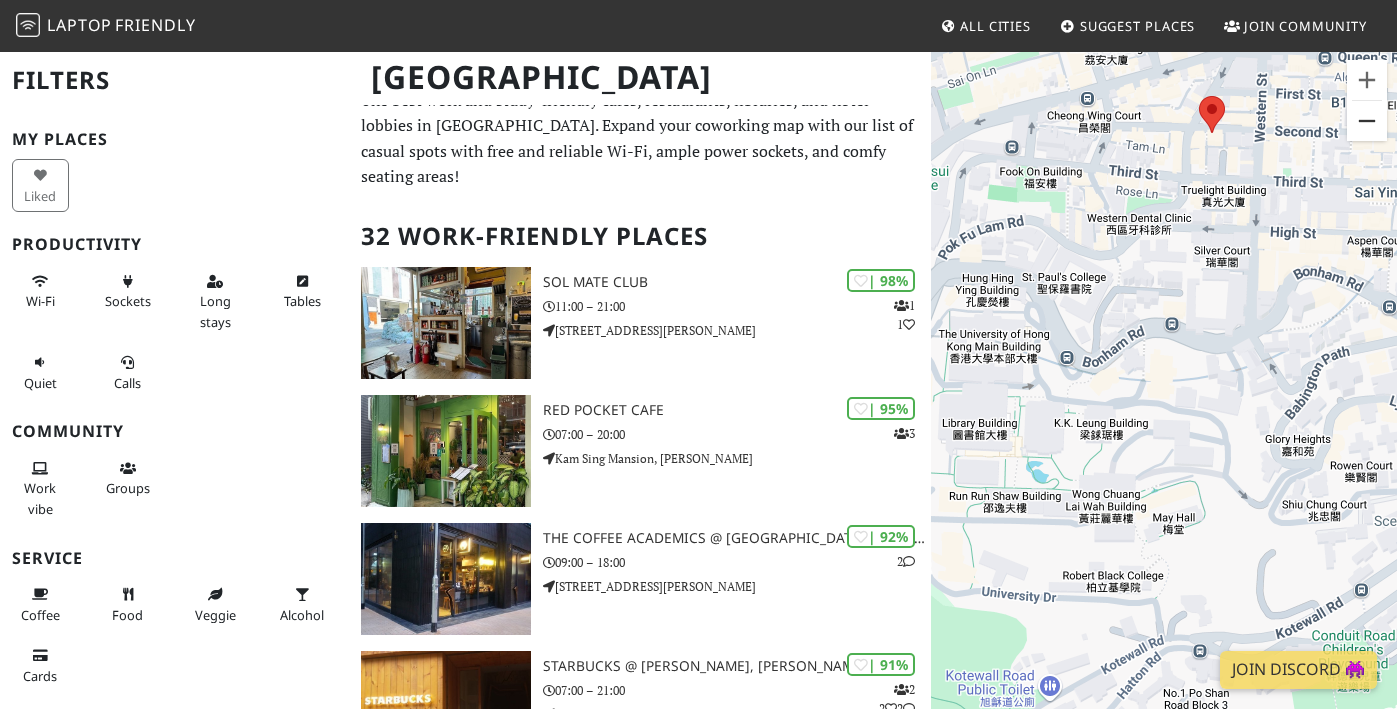 click at bounding box center (1367, 121) 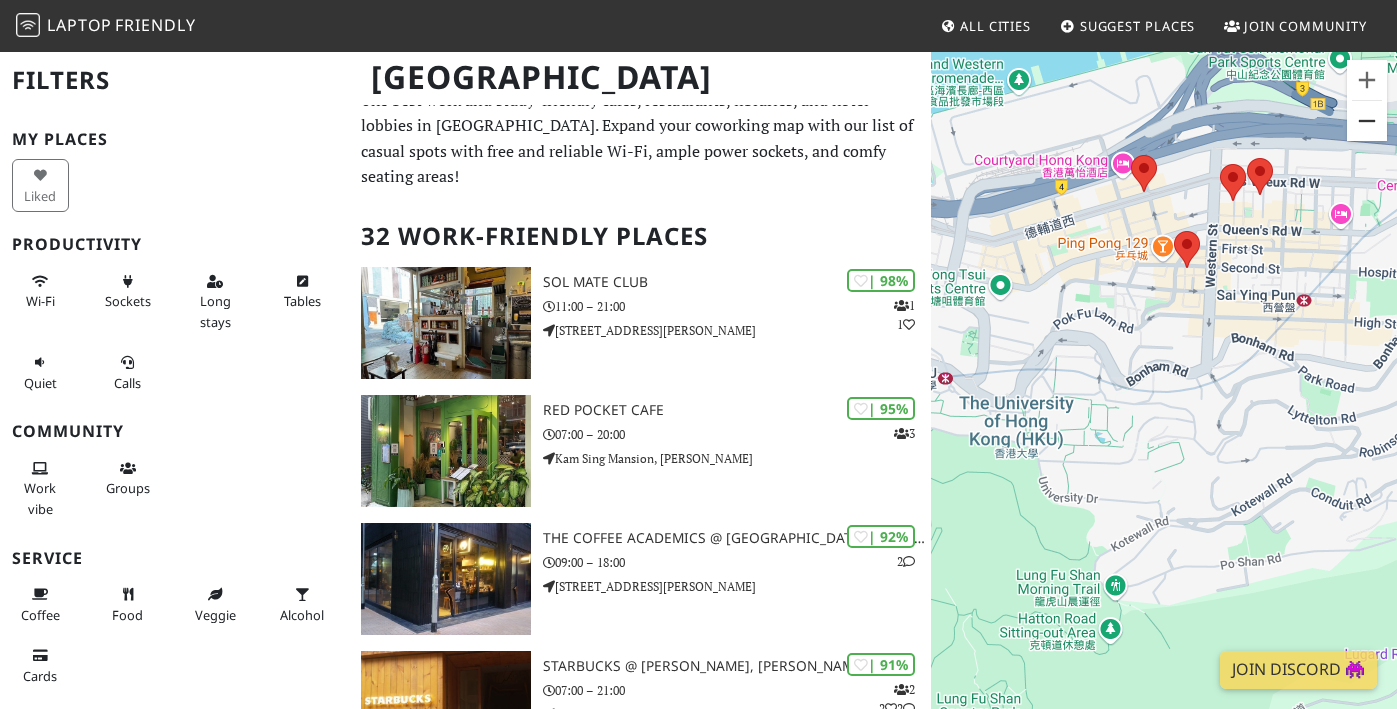 click at bounding box center [1367, 121] 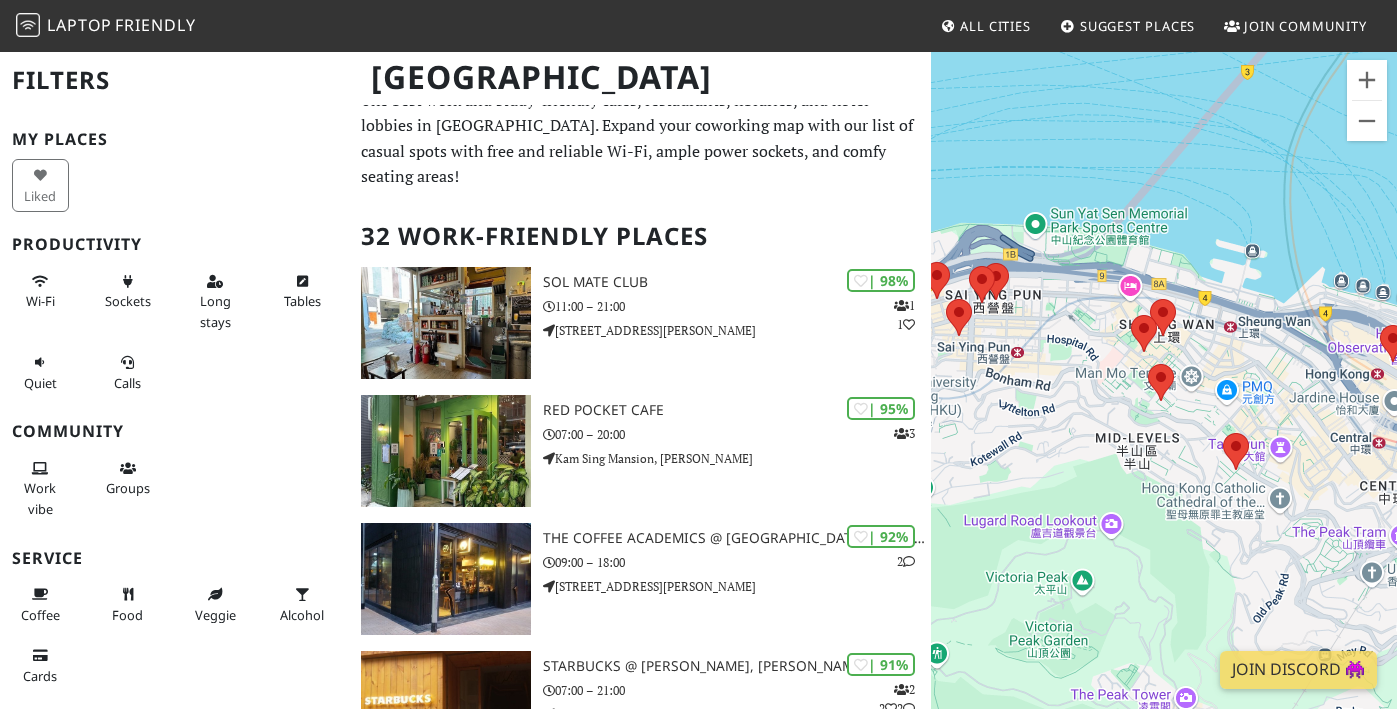 drag, startPoint x: 1261, startPoint y: 396, endPoint x: 1038, endPoint y: 396, distance: 223 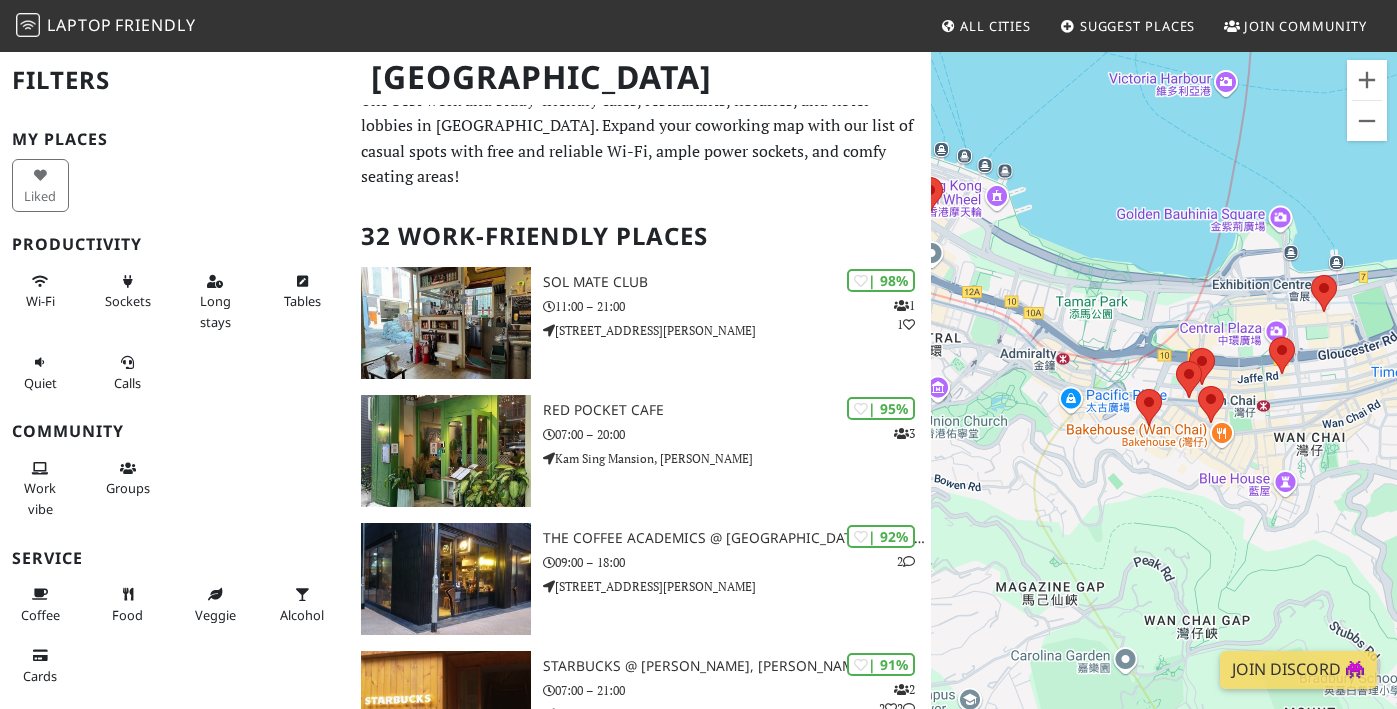 drag, startPoint x: 1289, startPoint y: 553, endPoint x: 975, endPoint y: 405, distance: 347.1311 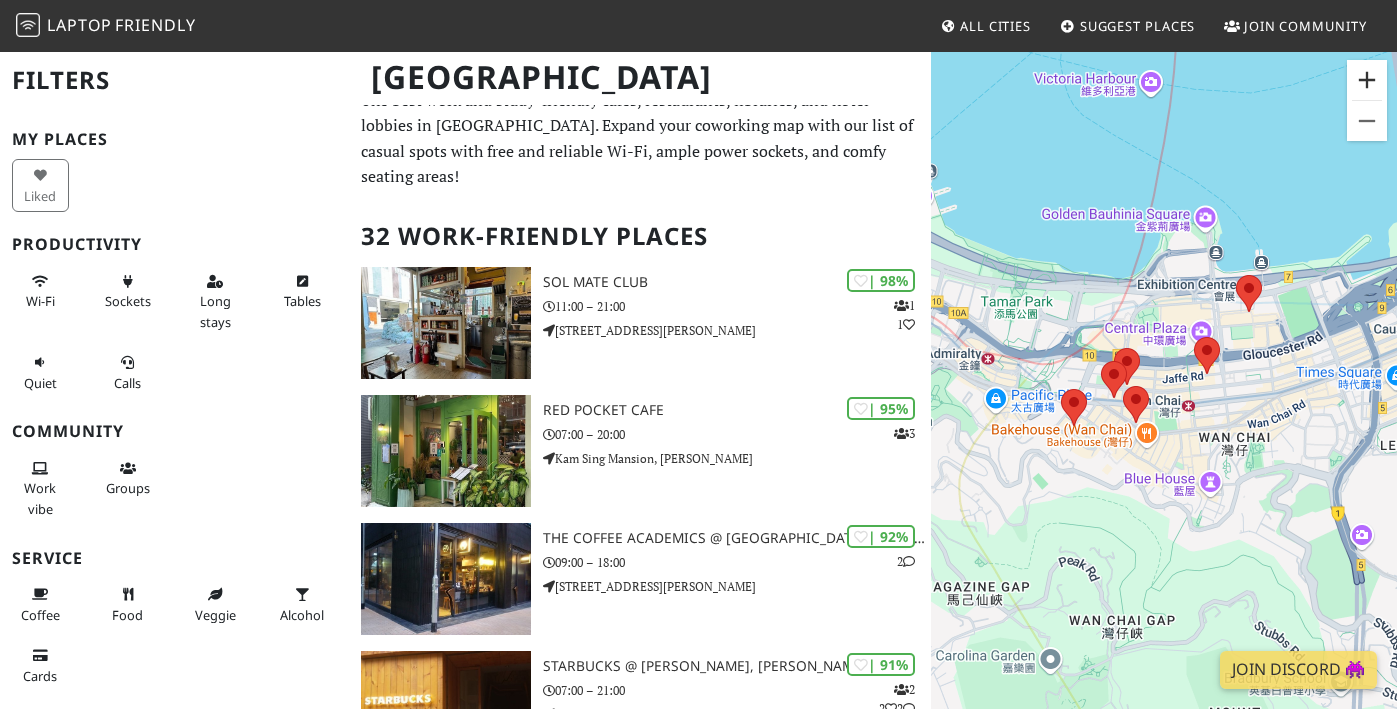 click at bounding box center [1367, 80] 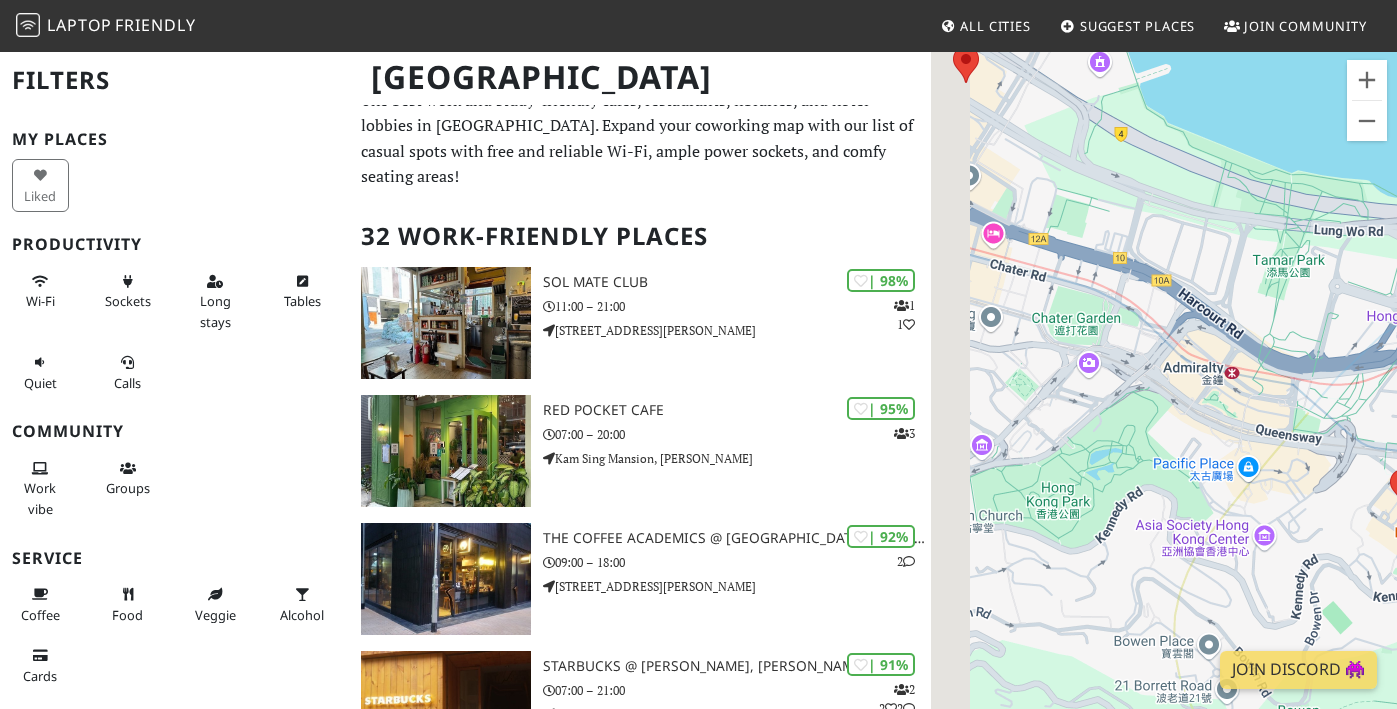 drag, startPoint x: 1004, startPoint y: 514, endPoint x: 1431, endPoint y: 574, distance: 431.19485 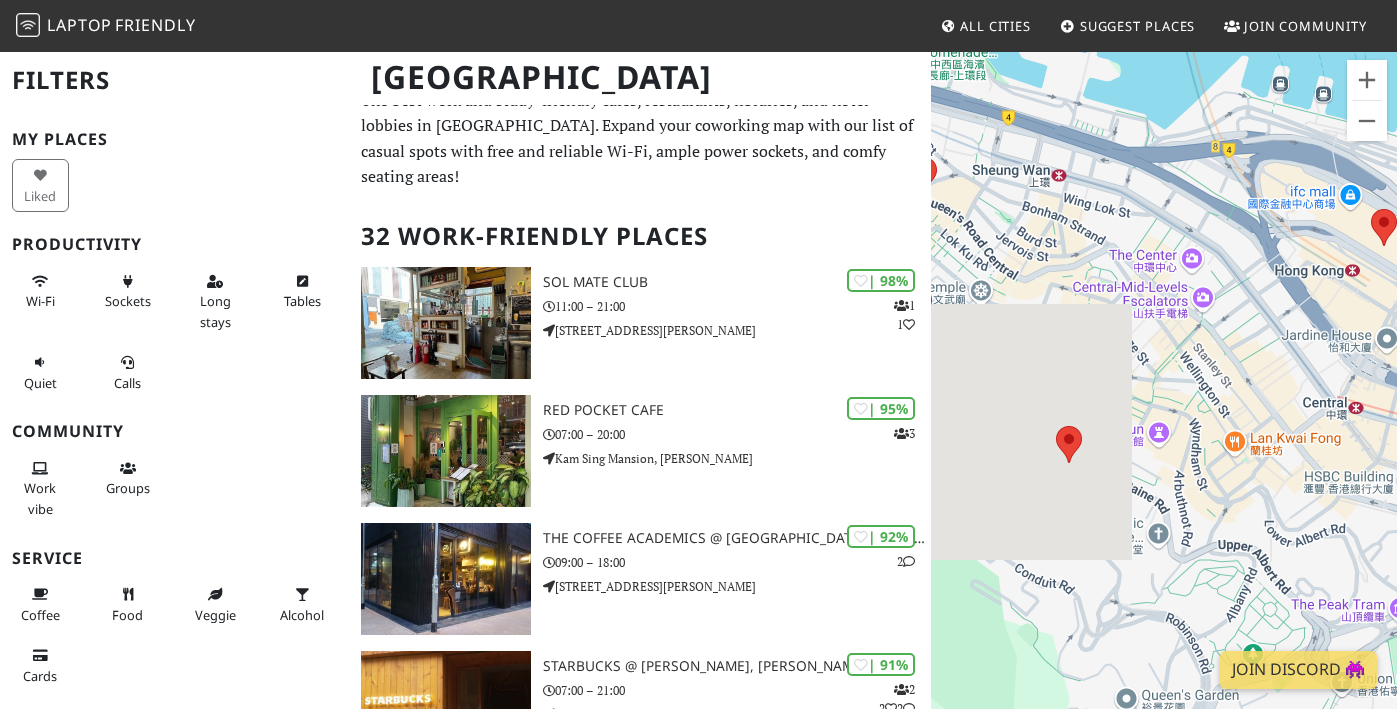 drag, startPoint x: 1010, startPoint y: 420, endPoint x: 1431, endPoint y: 583, distance: 451.45322 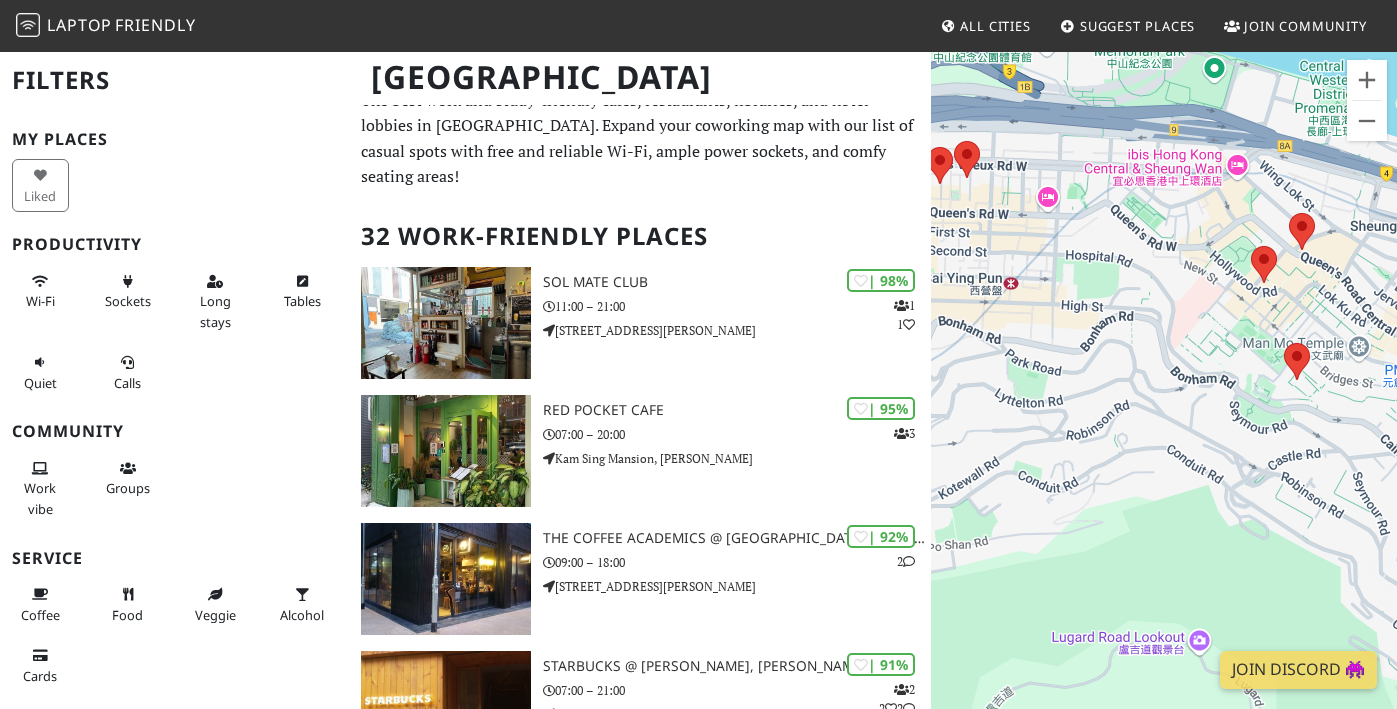 drag, startPoint x: 1049, startPoint y: 283, endPoint x: 1431, endPoint y: 339, distance: 386.0829 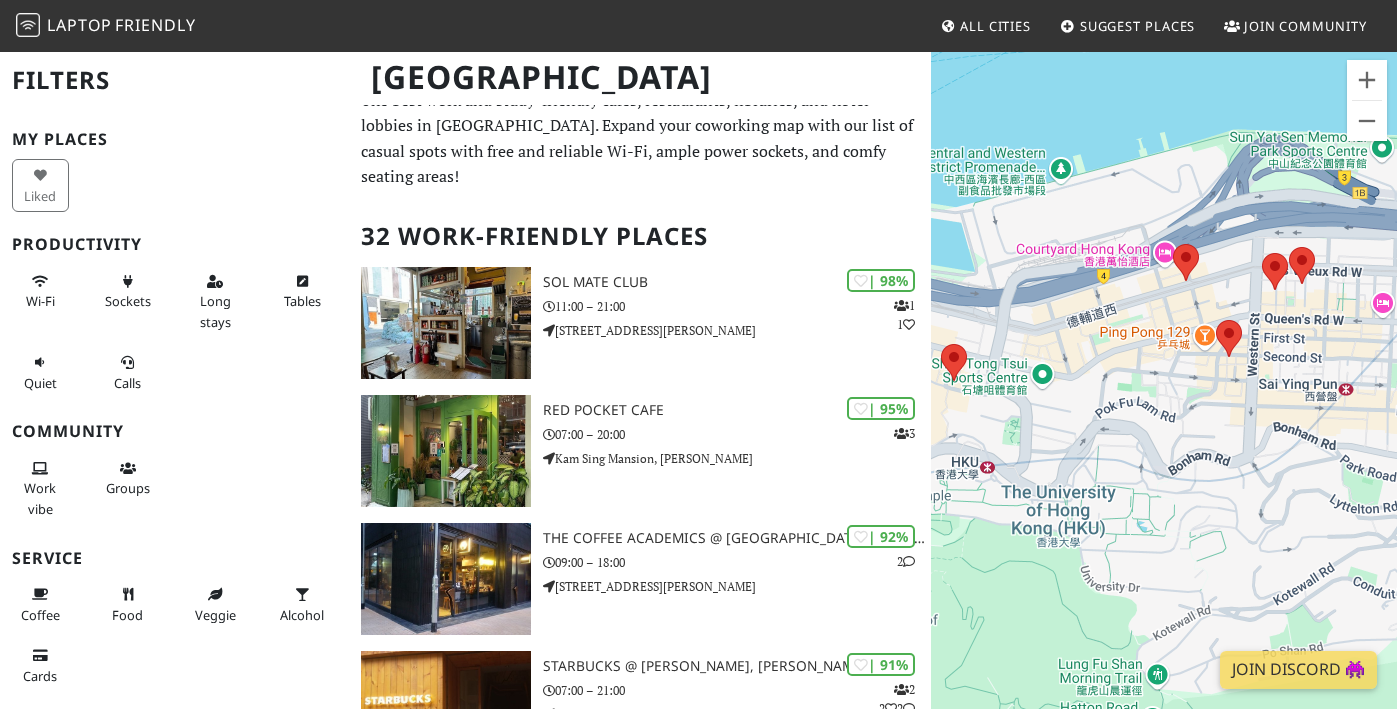 drag, startPoint x: 1035, startPoint y: 264, endPoint x: 1390, endPoint y: 370, distance: 370.48752 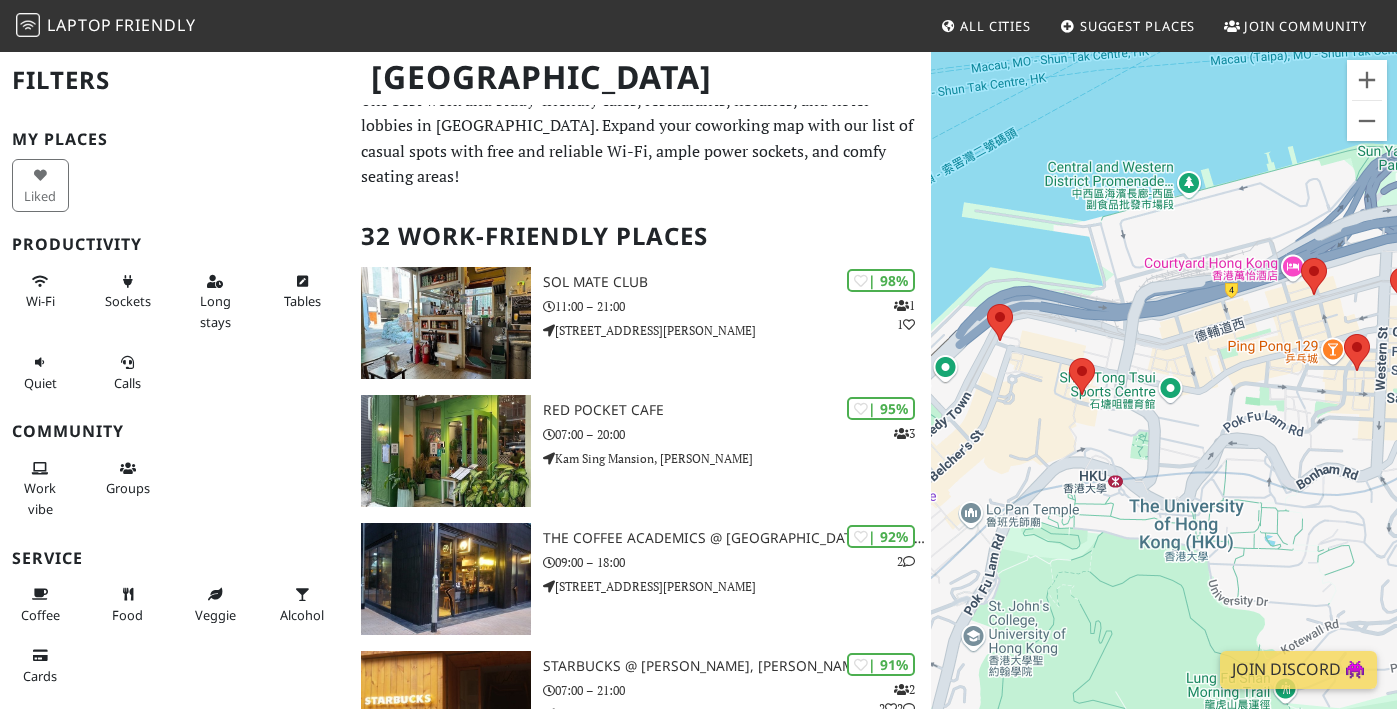 drag, startPoint x: 1017, startPoint y: 436, endPoint x: 1167, endPoint y: 450, distance: 150.65192 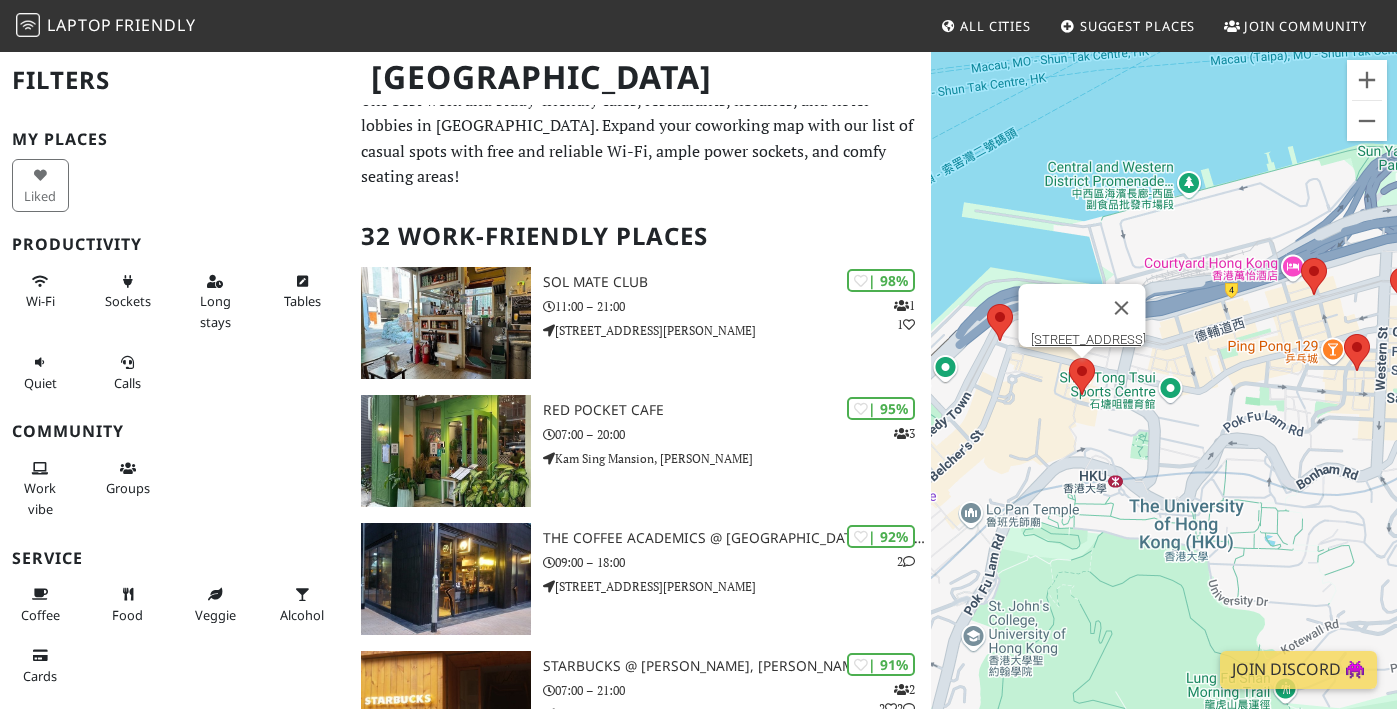click at bounding box center [1069, 358] 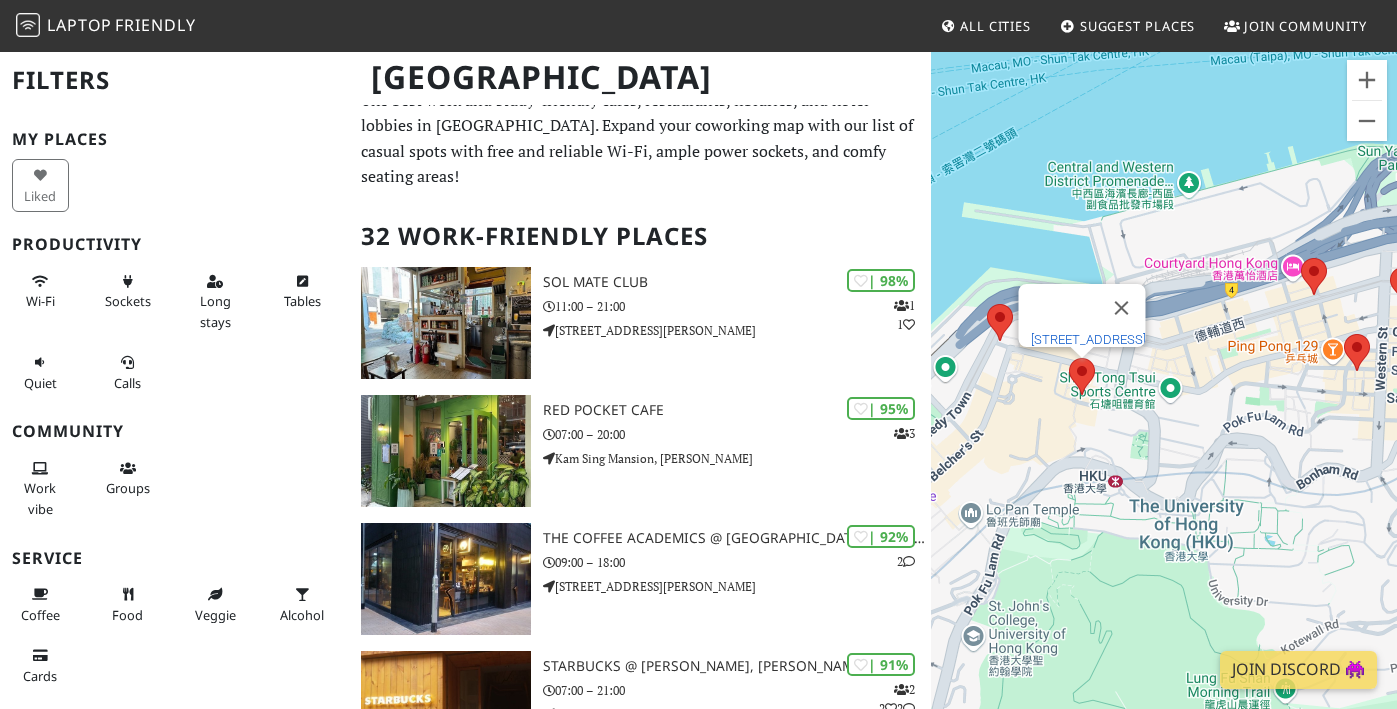 click on "[STREET_ADDRESS]" at bounding box center (1088, 339) 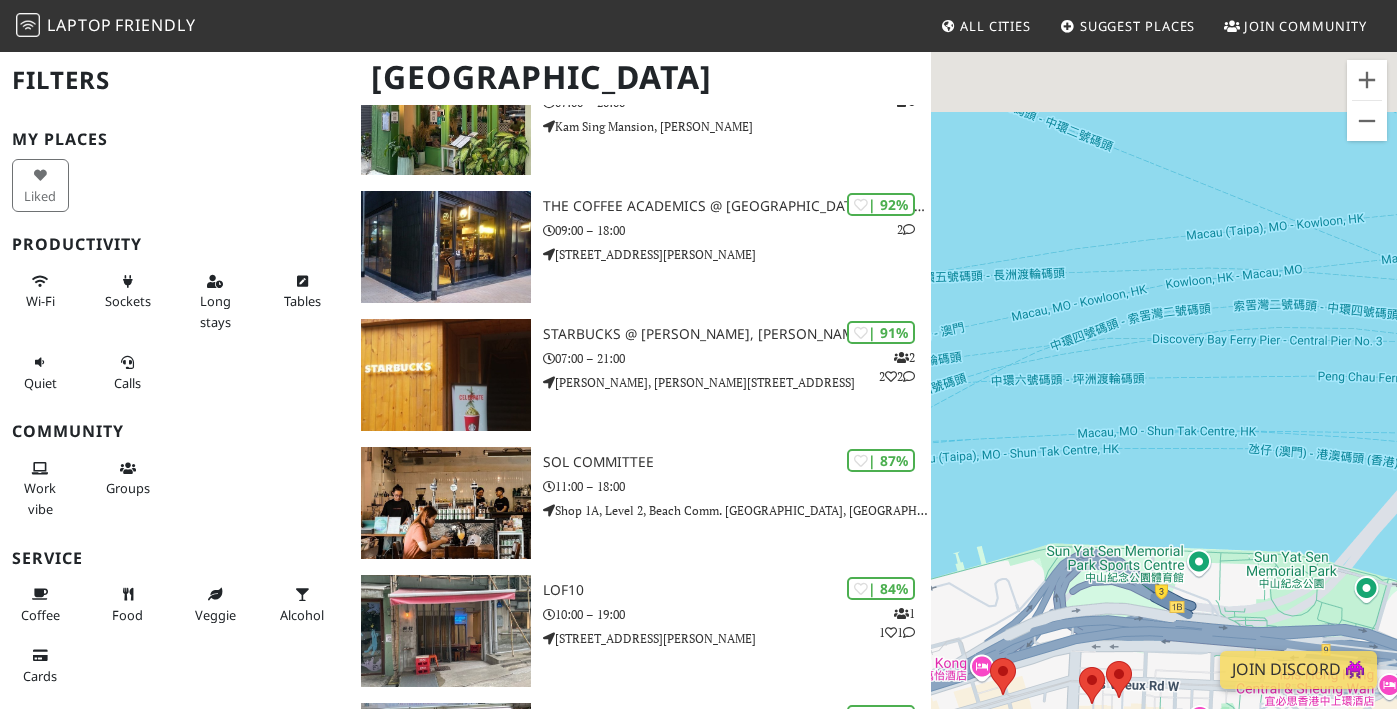 scroll, scrollTop: 353, scrollLeft: 0, axis: vertical 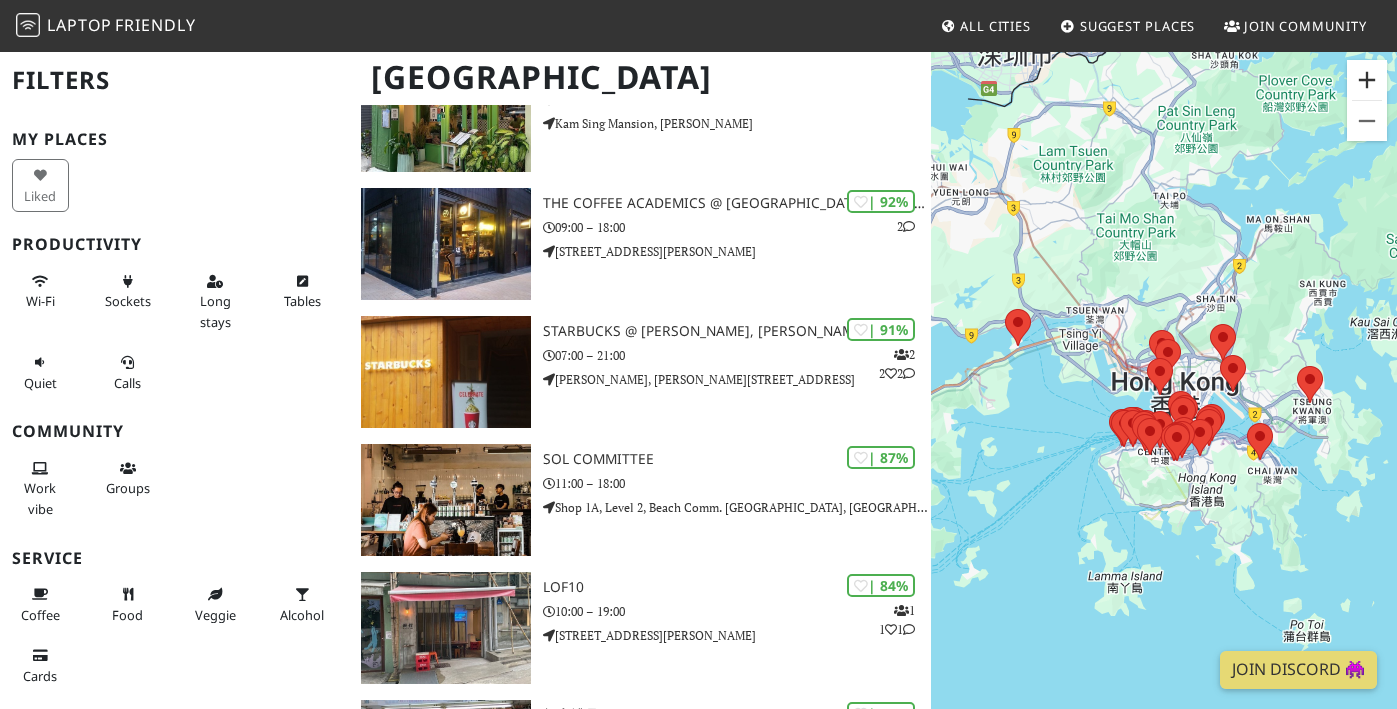 click at bounding box center (1367, 80) 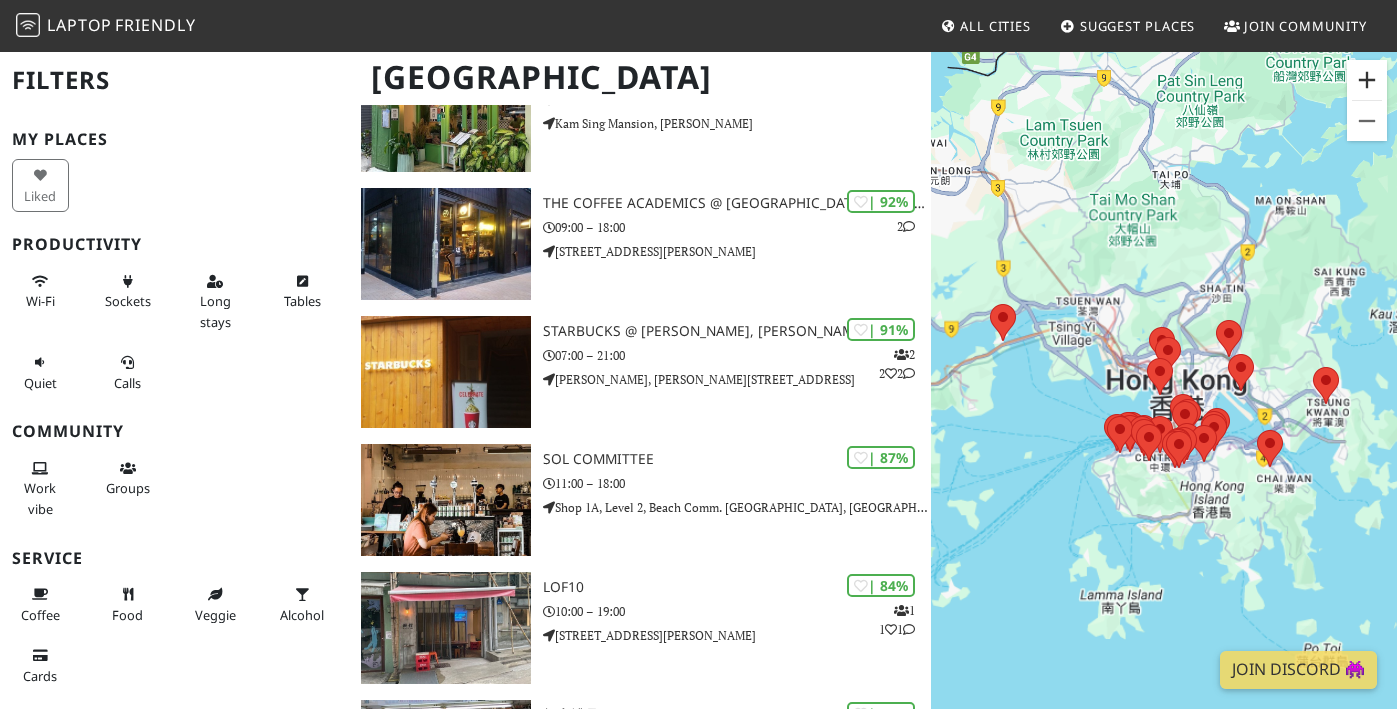 click at bounding box center (1367, 80) 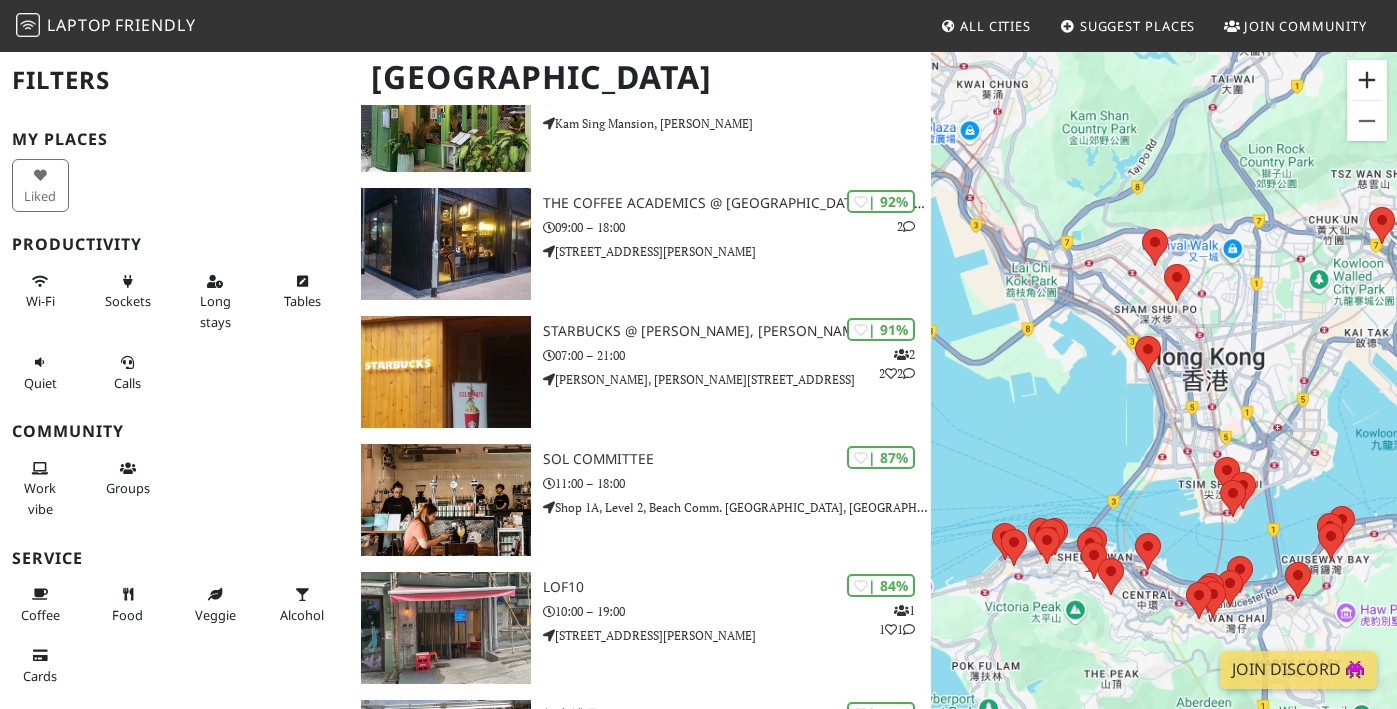 click at bounding box center (1367, 80) 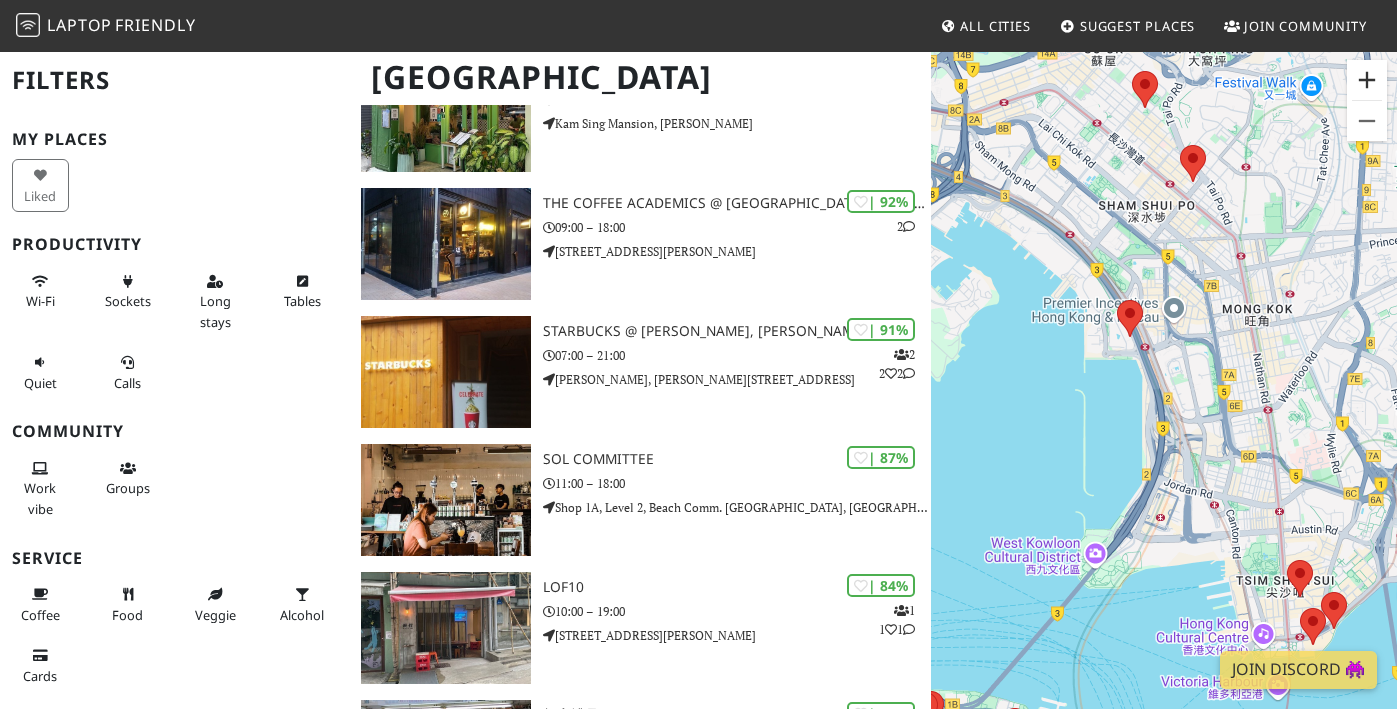 click at bounding box center [1367, 80] 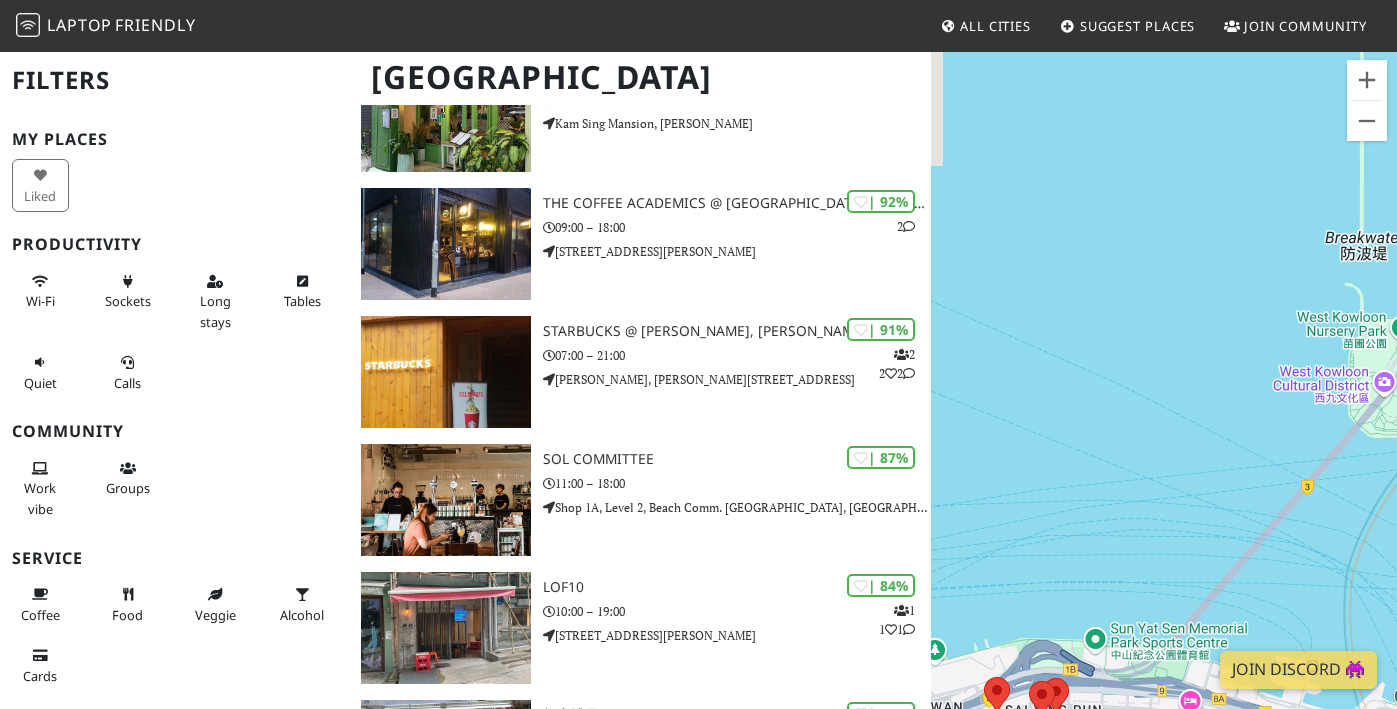 drag, startPoint x: 1074, startPoint y: 533, endPoint x: 1431, endPoint y: 190, distance: 495.07373 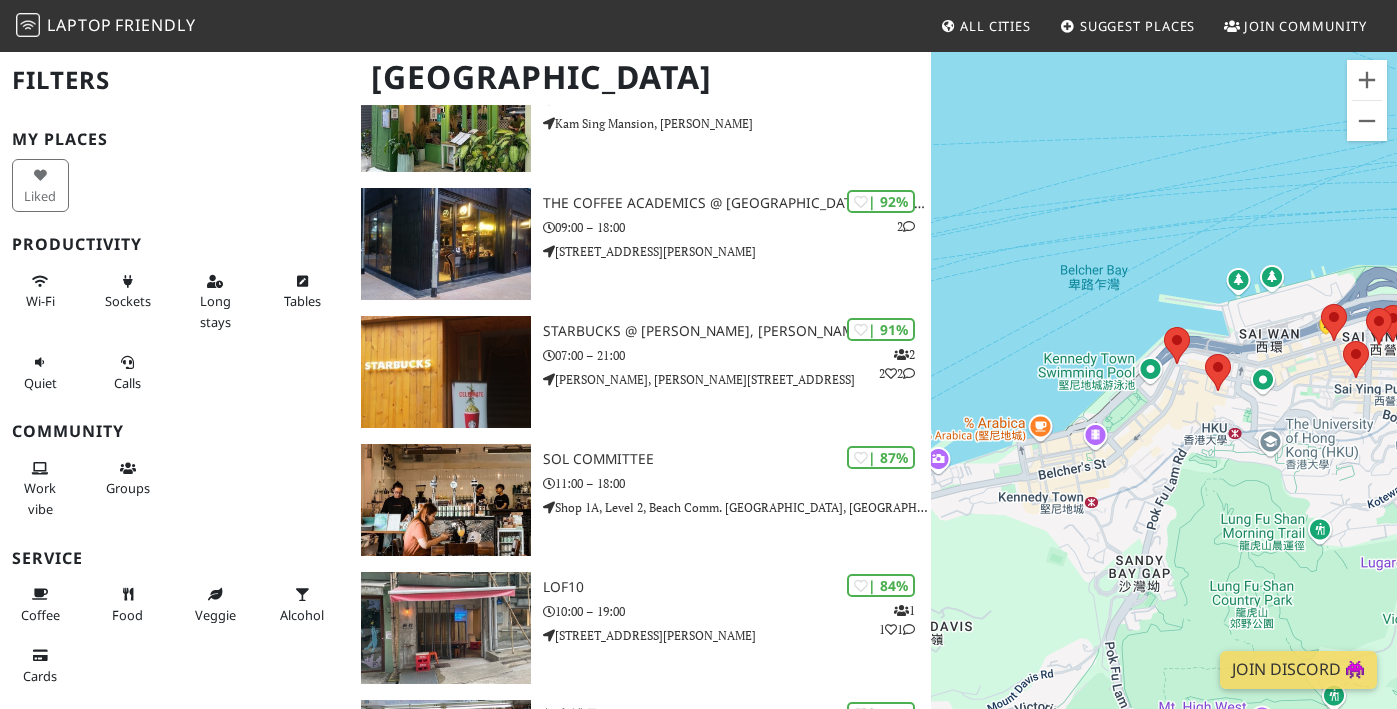 drag, startPoint x: 1093, startPoint y: 554, endPoint x: 1431, endPoint y: 176, distance: 507.0779 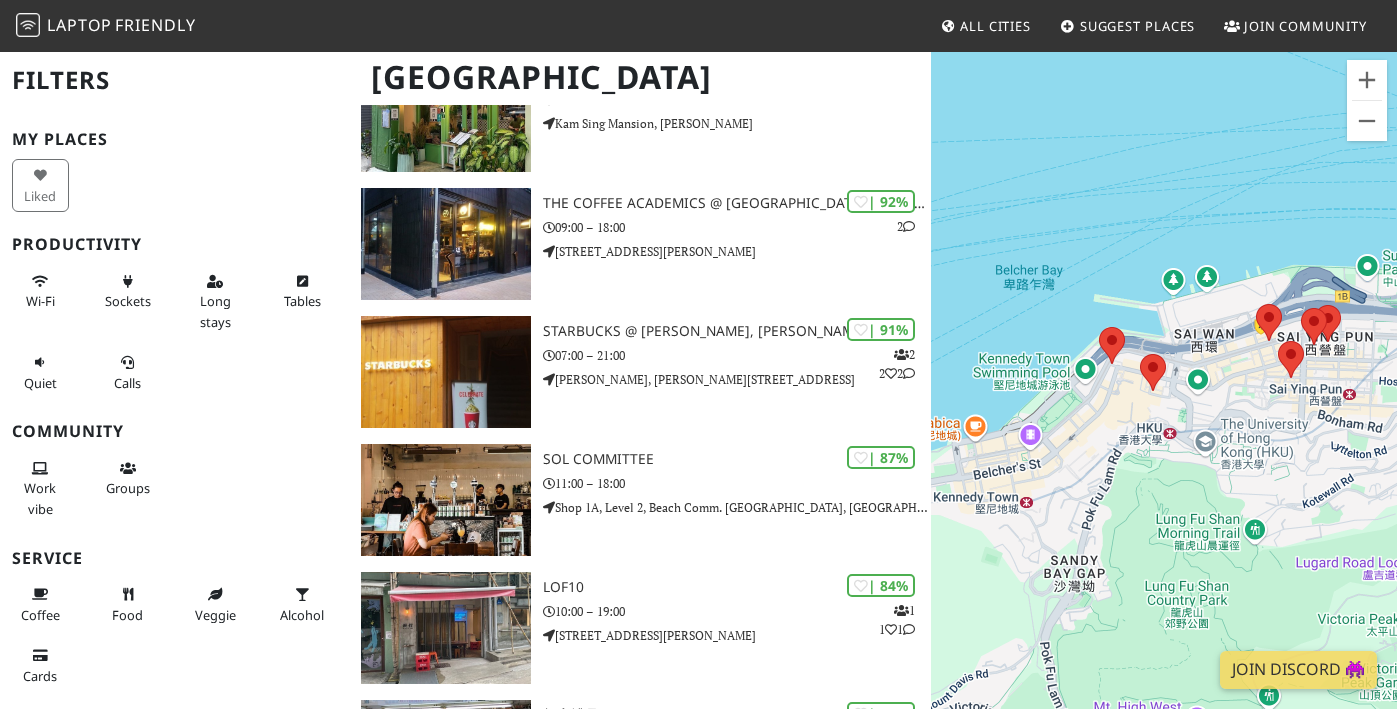 drag, startPoint x: 1219, startPoint y: 429, endPoint x: 1150, endPoint y: 429, distance: 69 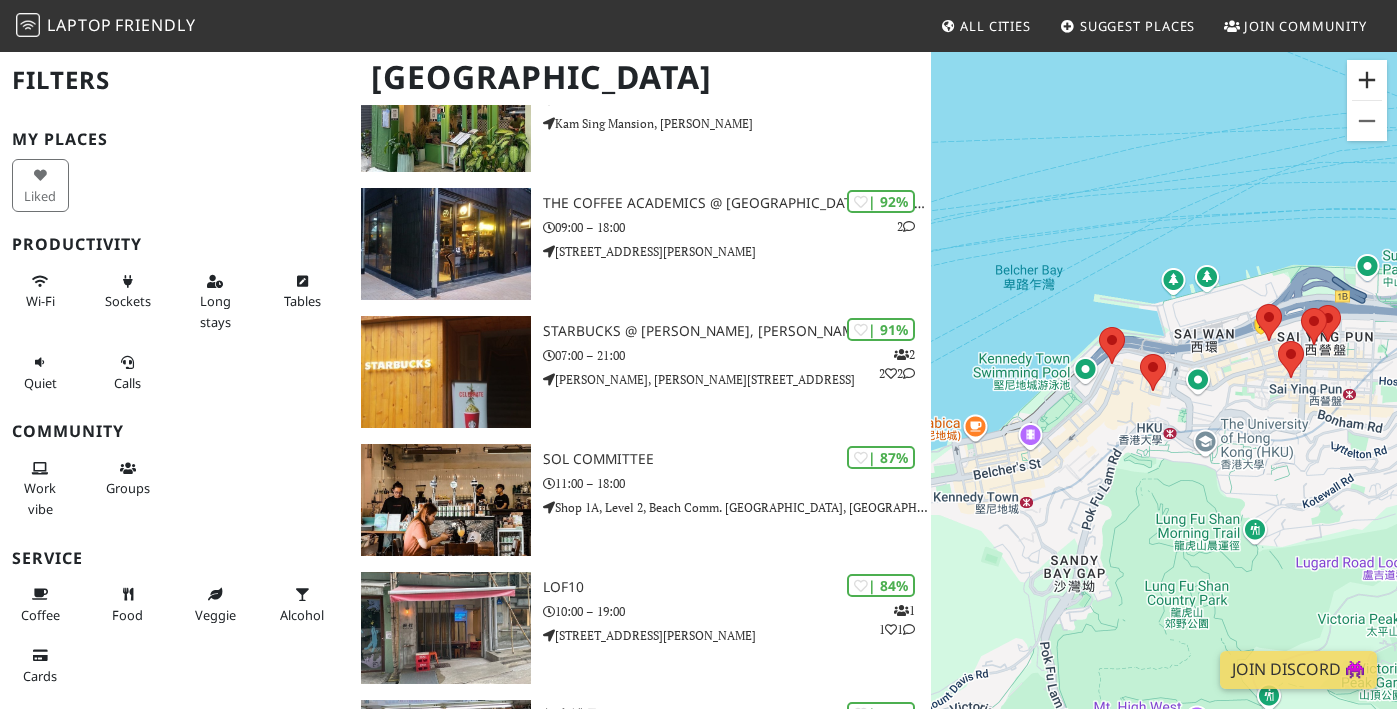 click at bounding box center [1367, 80] 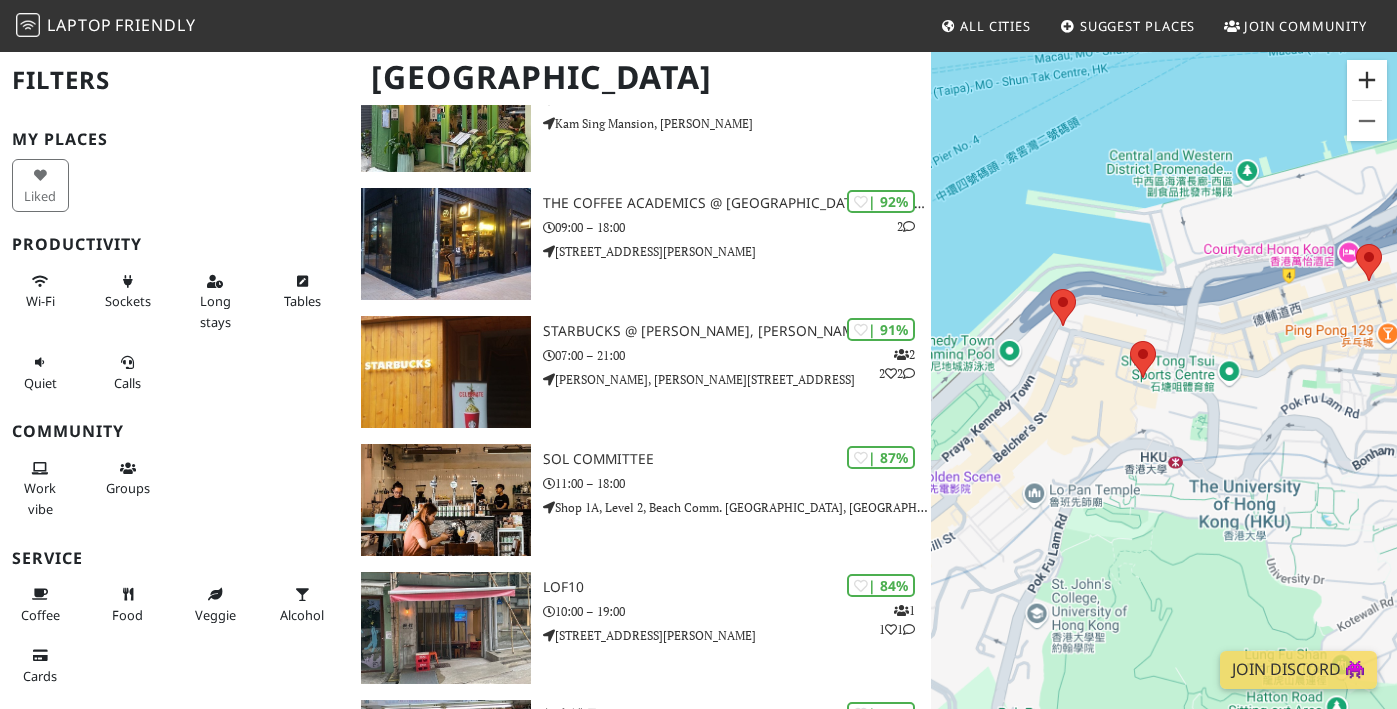click at bounding box center (1367, 80) 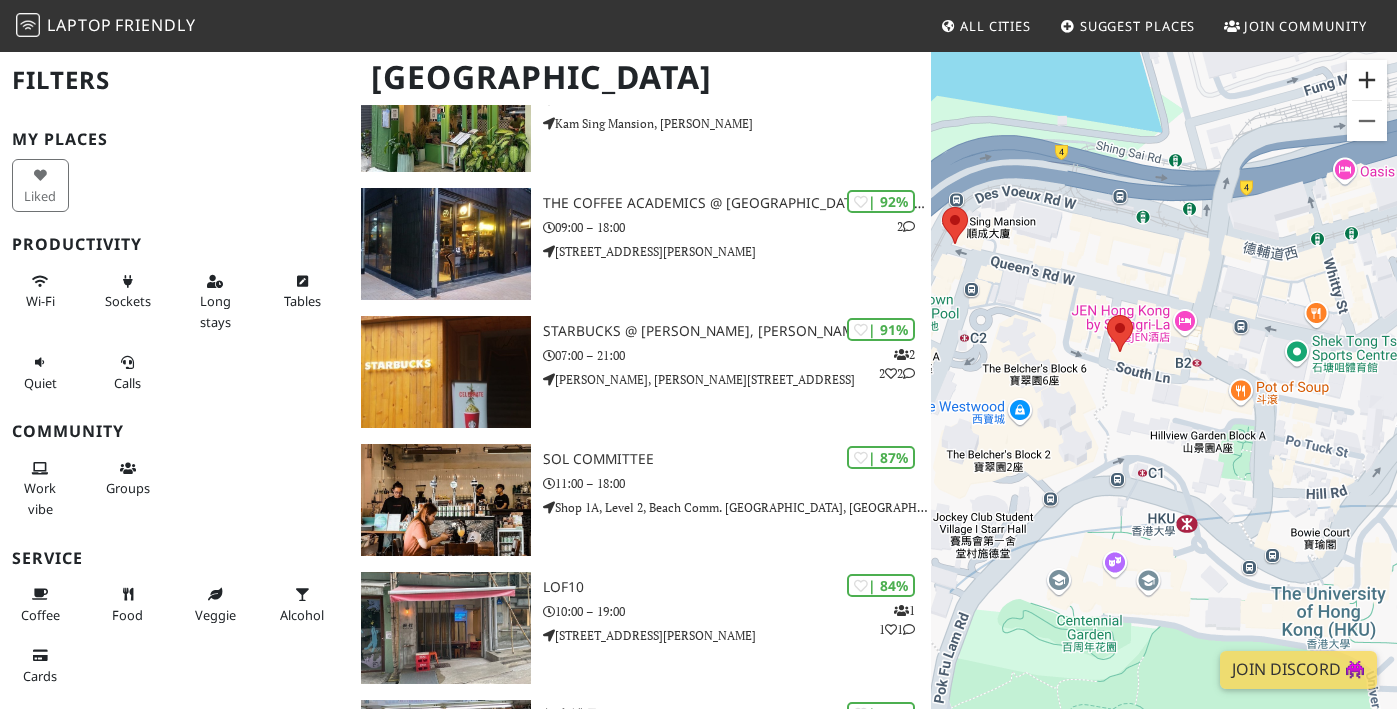 click at bounding box center (1367, 80) 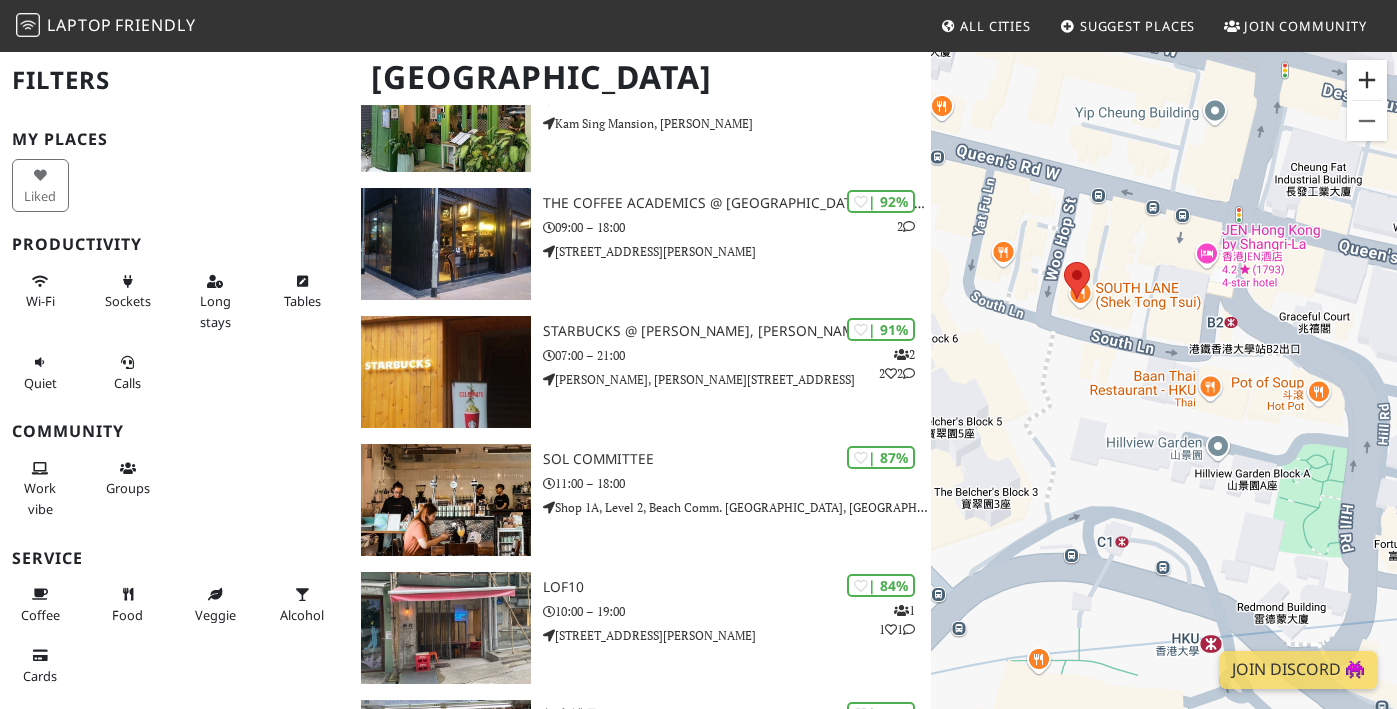 click at bounding box center (1367, 80) 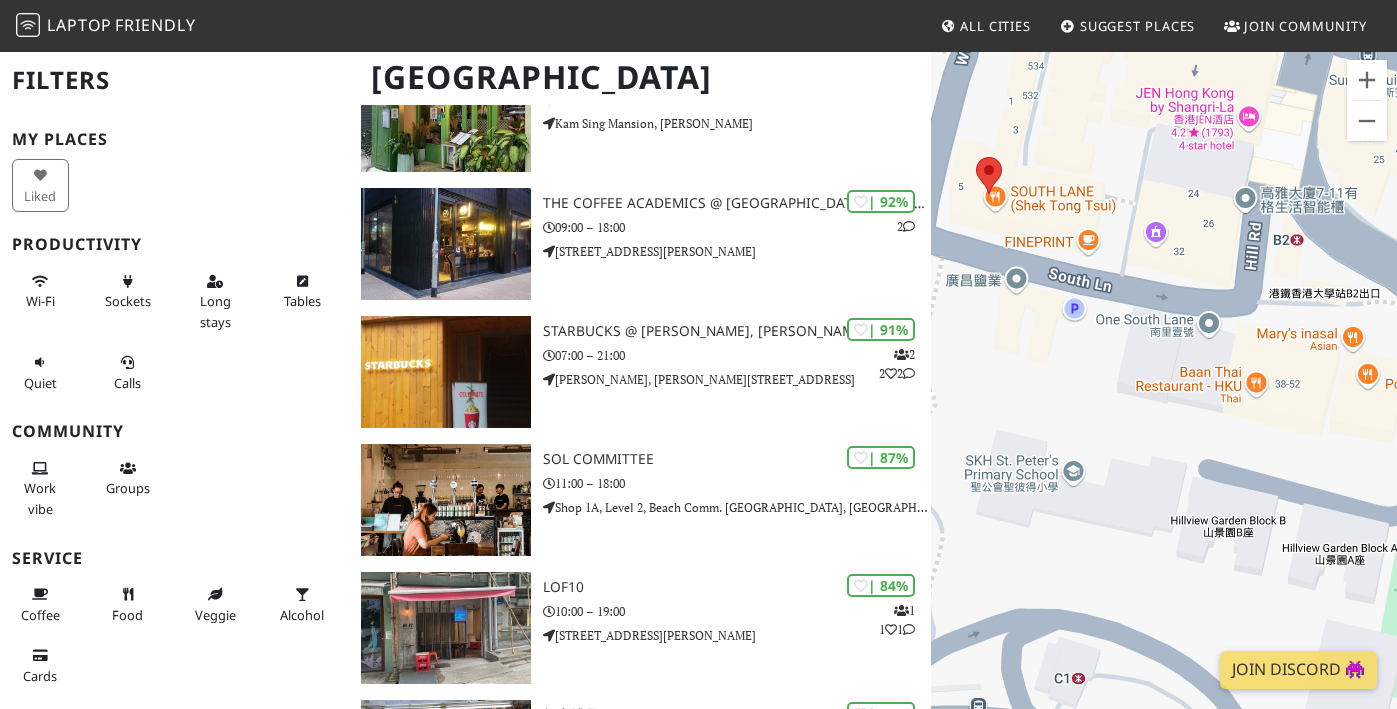 click on "To navigate, press the arrow keys." at bounding box center (1164, 404) 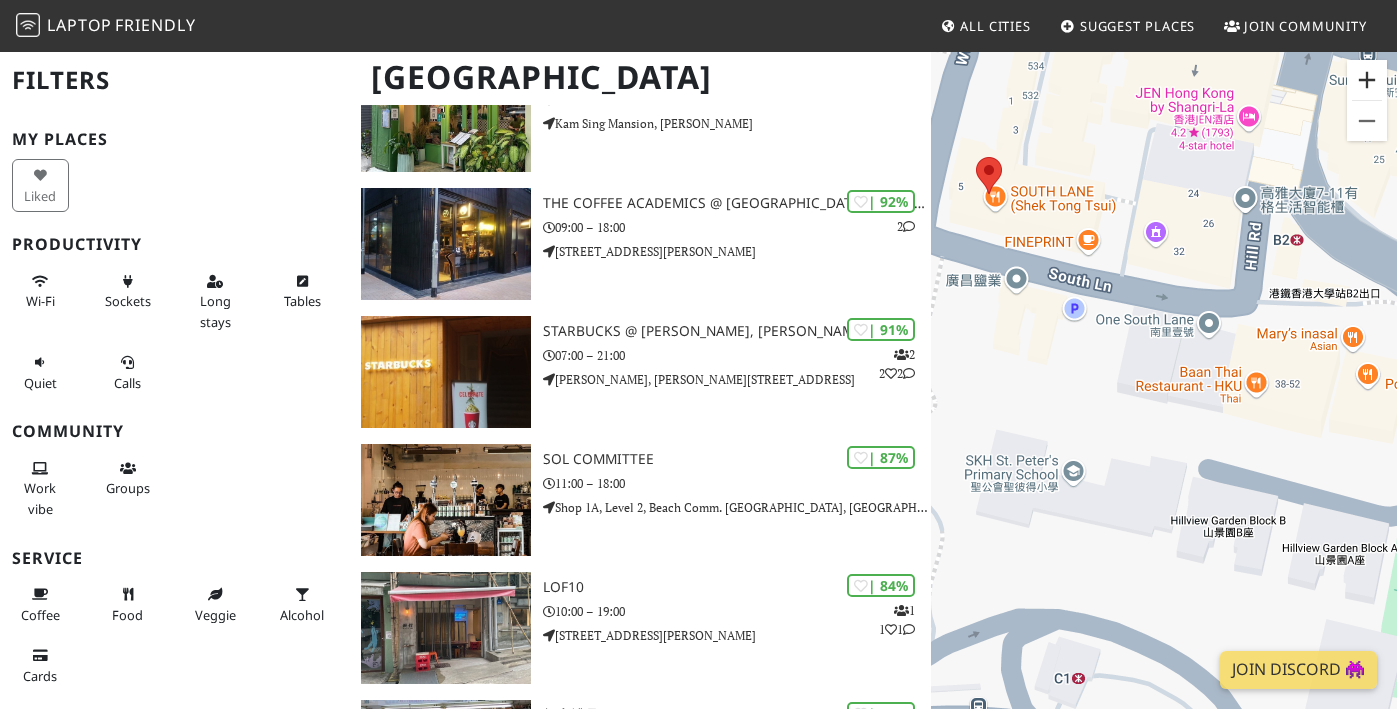click at bounding box center [1367, 80] 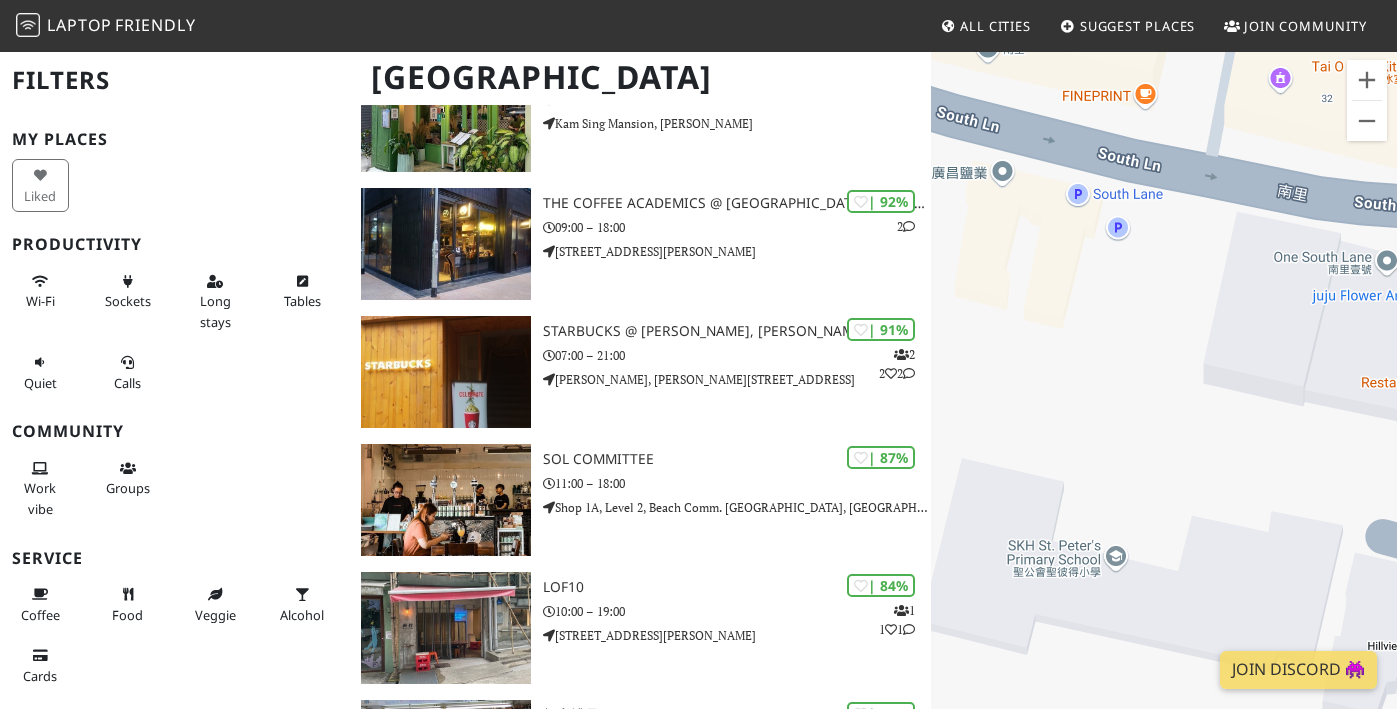 drag, startPoint x: 1054, startPoint y: 125, endPoint x: 1235, endPoint y: 145, distance: 182.10162 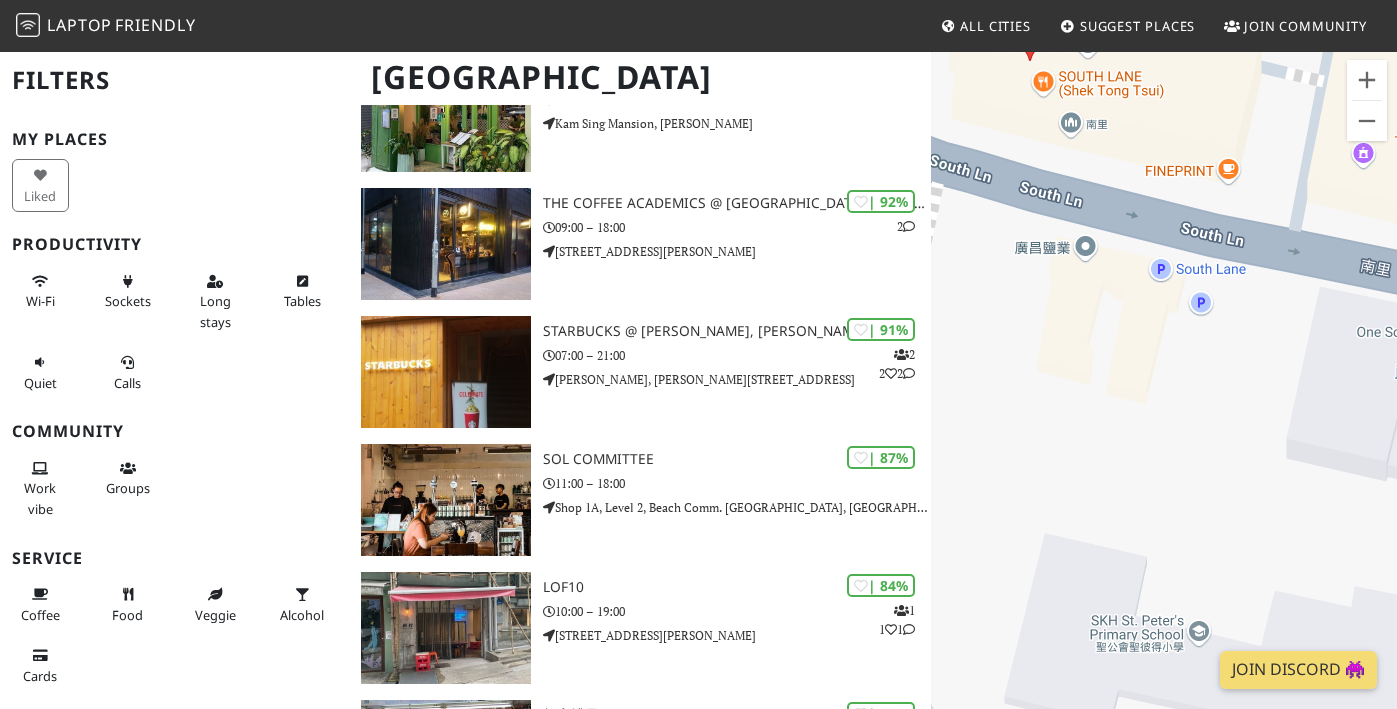 drag, startPoint x: 1024, startPoint y: 311, endPoint x: 1065, endPoint y: 370, distance: 71.84706 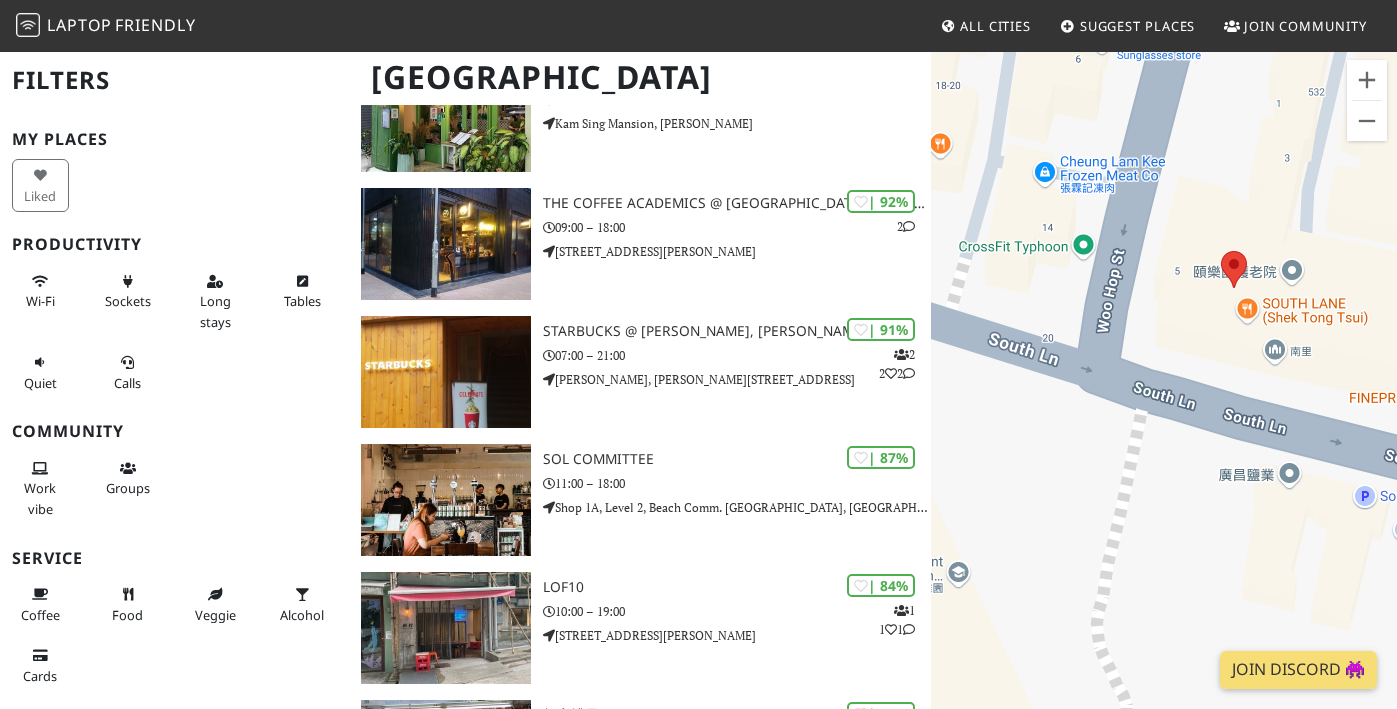 drag, startPoint x: 1043, startPoint y: 414, endPoint x: 1250, endPoint y: 644, distance: 309.43335 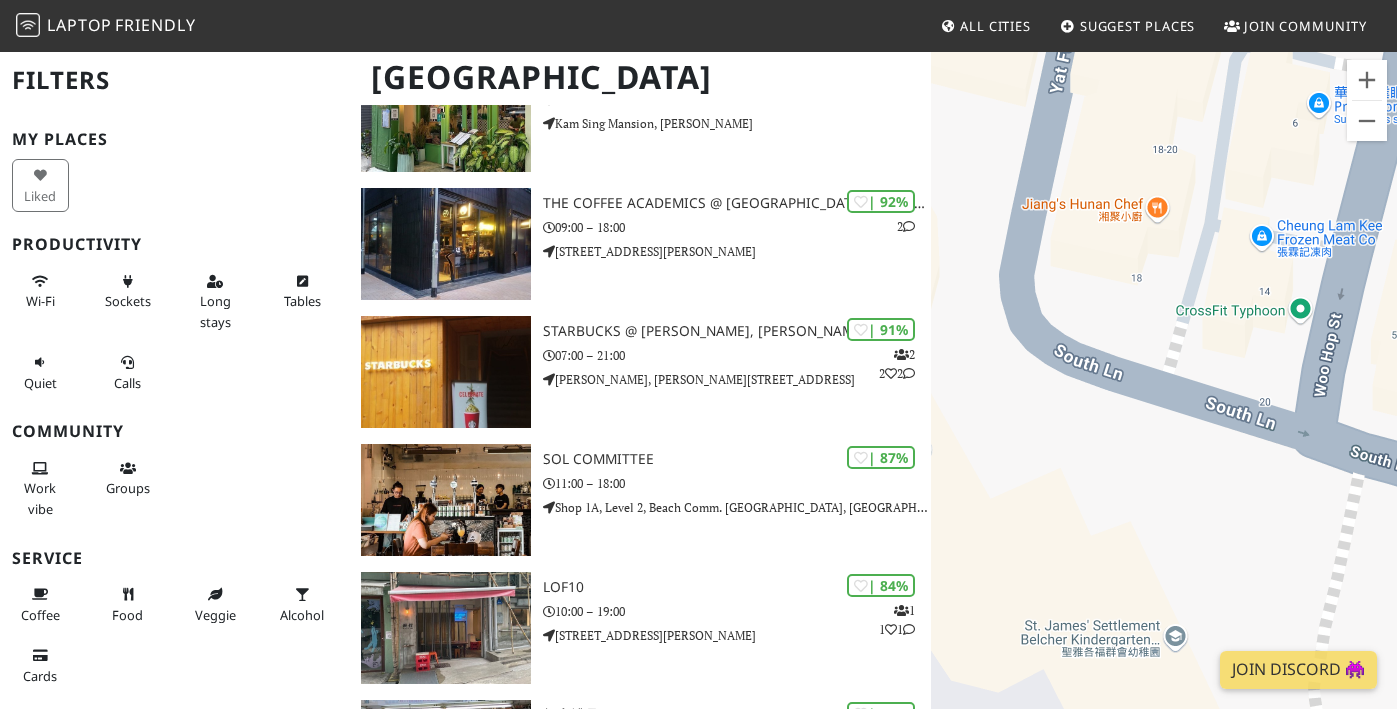 drag, startPoint x: 1033, startPoint y: 480, endPoint x: 1251, endPoint y: 543, distance: 226.92068 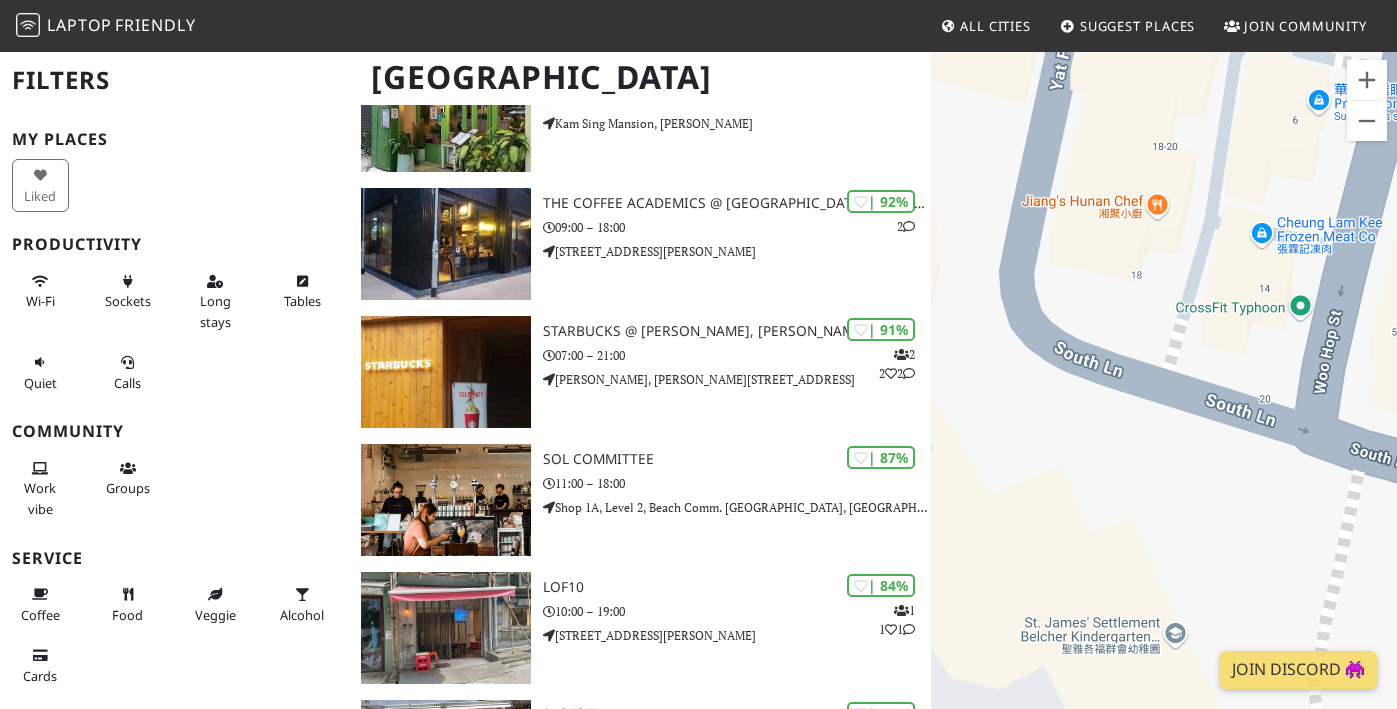 click on "To navigate, press the arrow keys." at bounding box center (1164, 404) 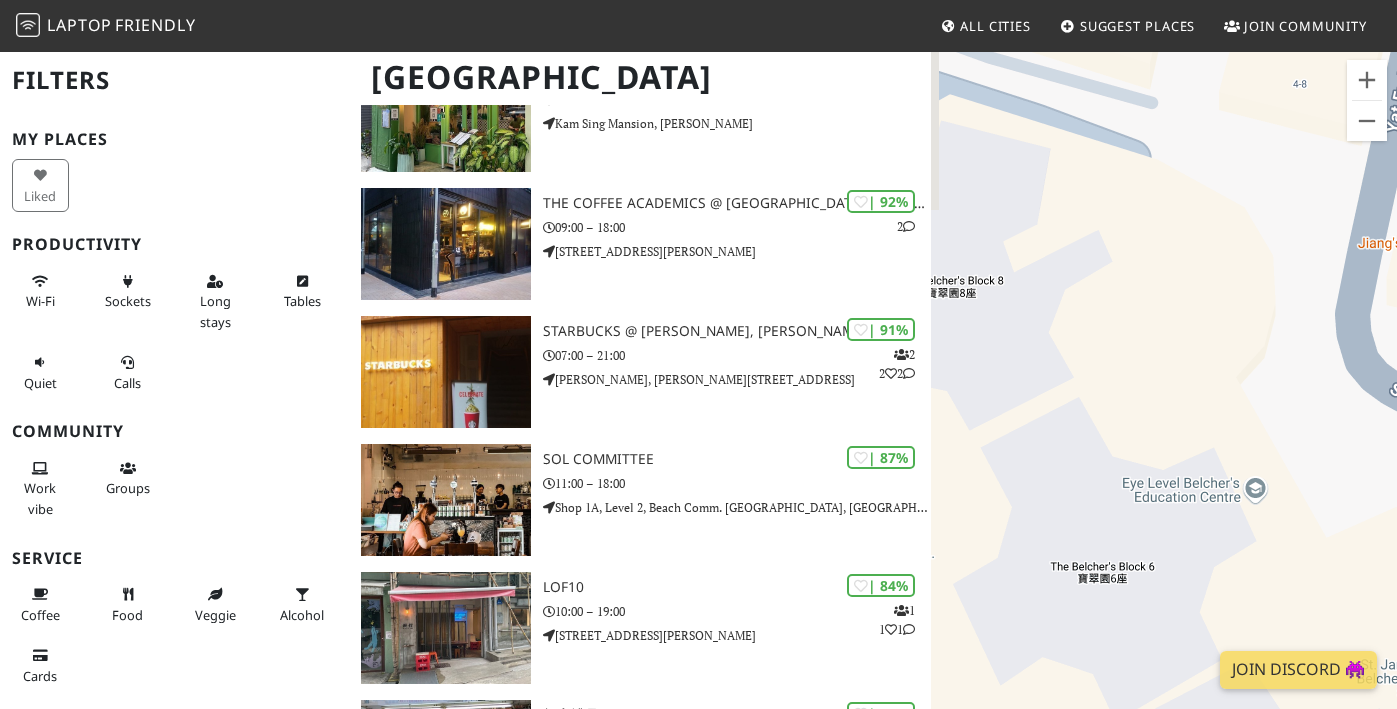 drag, startPoint x: 1033, startPoint y: 441, endPoint x: 1373, endPoint y: 480, distance: 342.22946 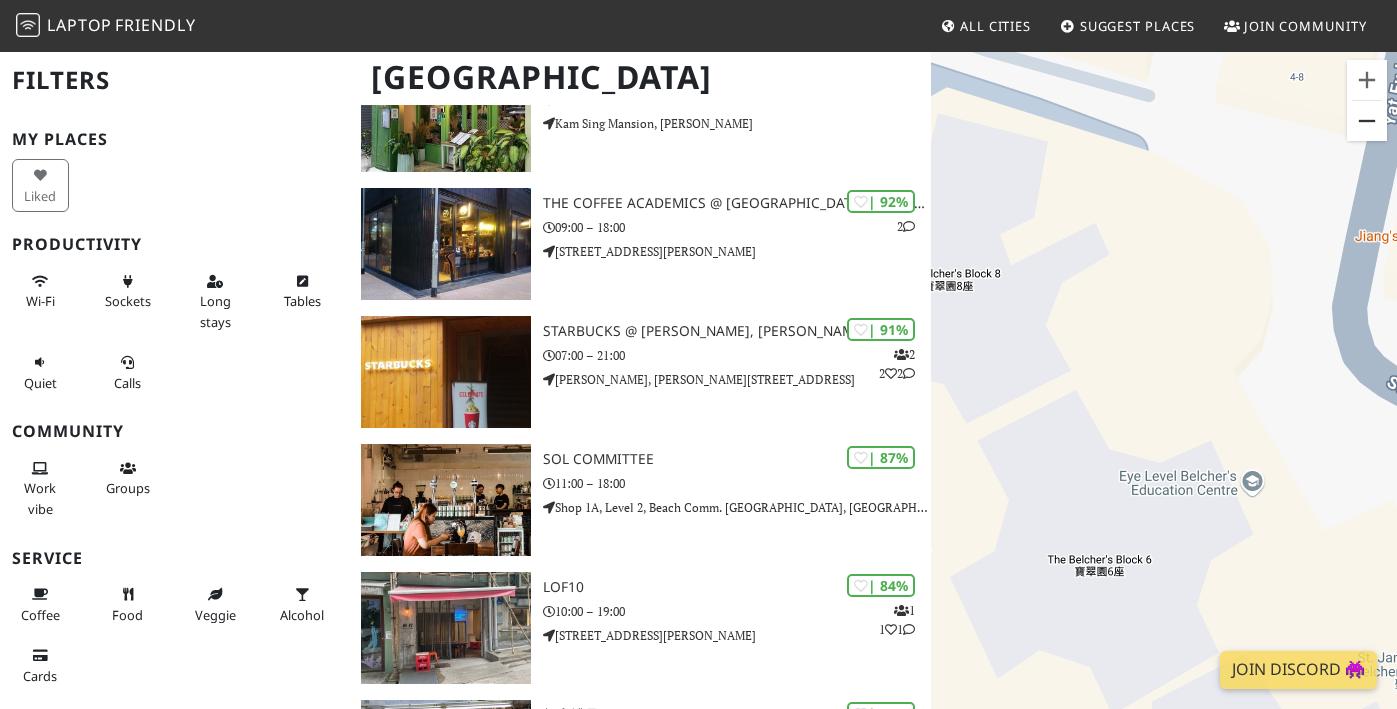 click at bounding box center [1367, 121] 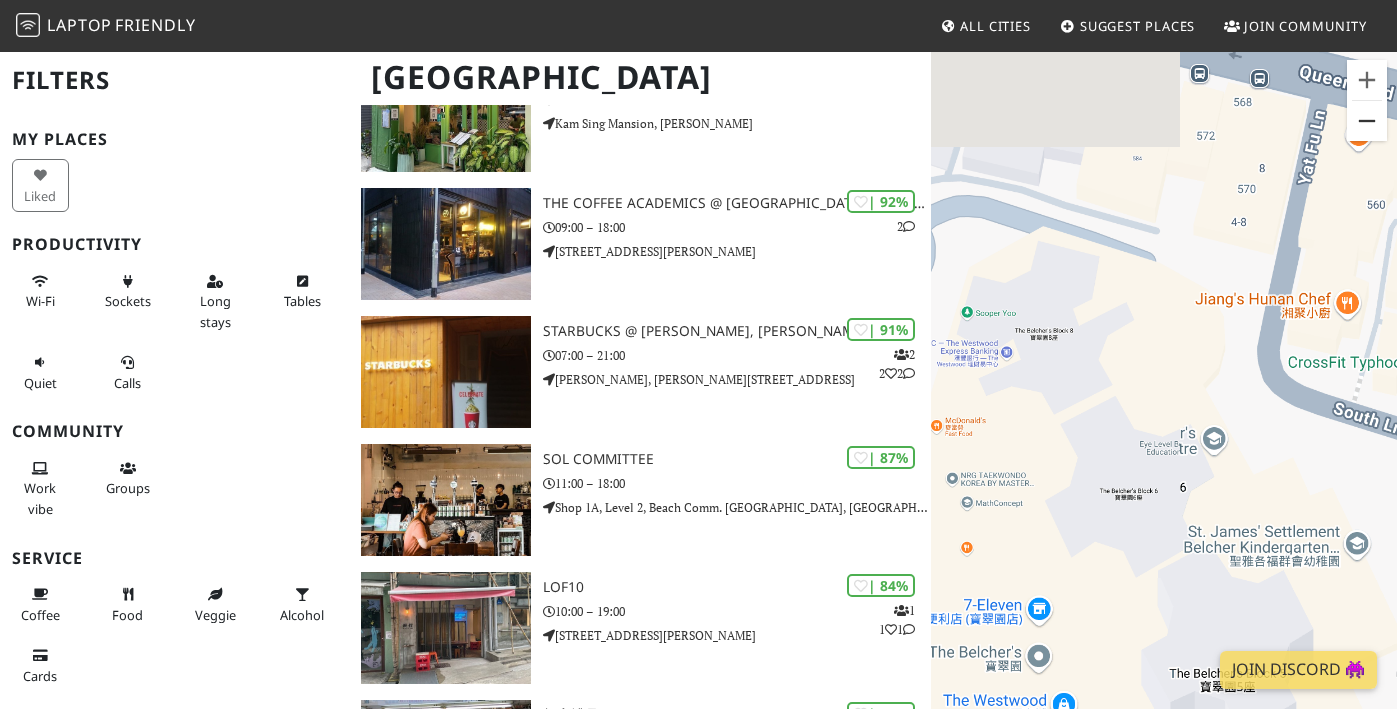 click at bounding box center [1367, 121] 